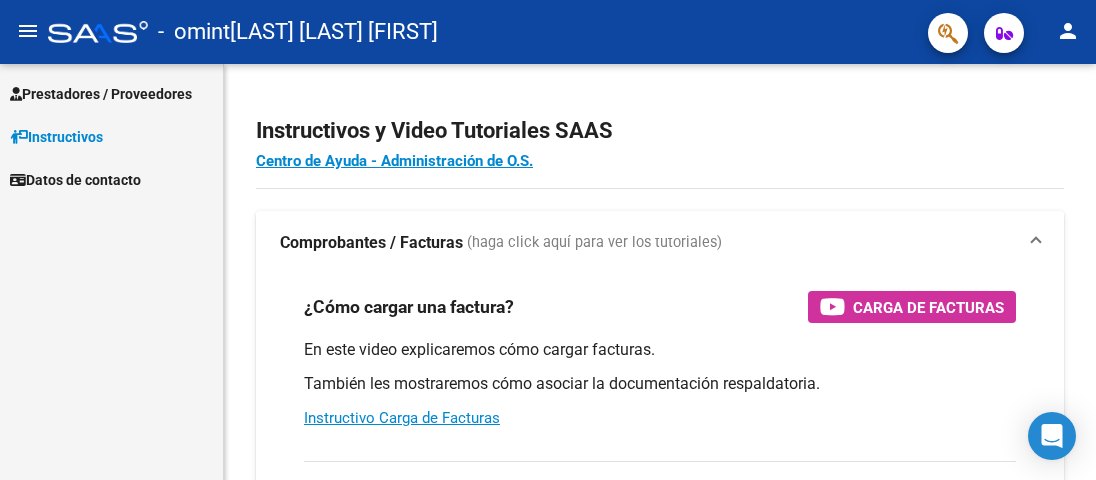 scroll, scrollTop: 0, scrollLeft: 0, axis: both 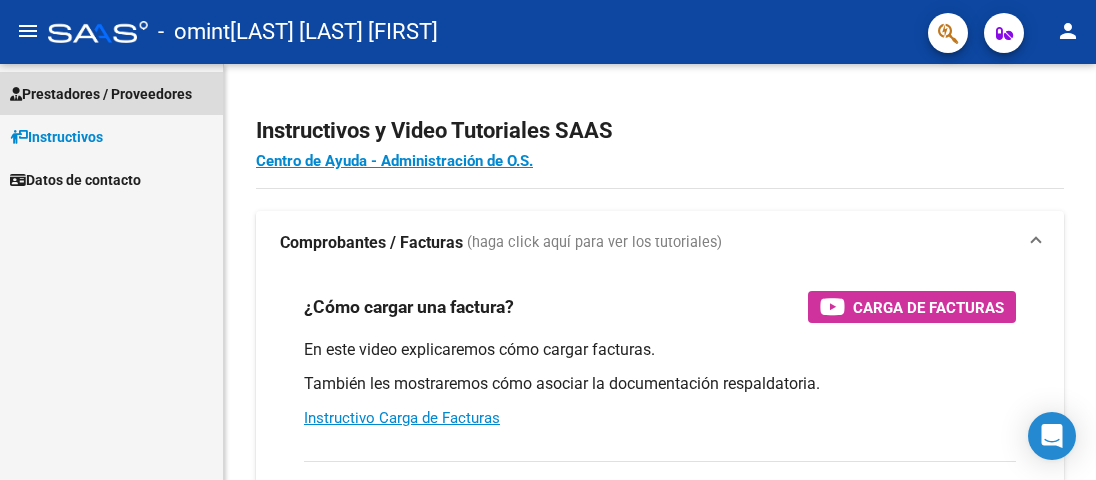 click on "Prestadores / Proveedores" at bounding box center (101, 94) 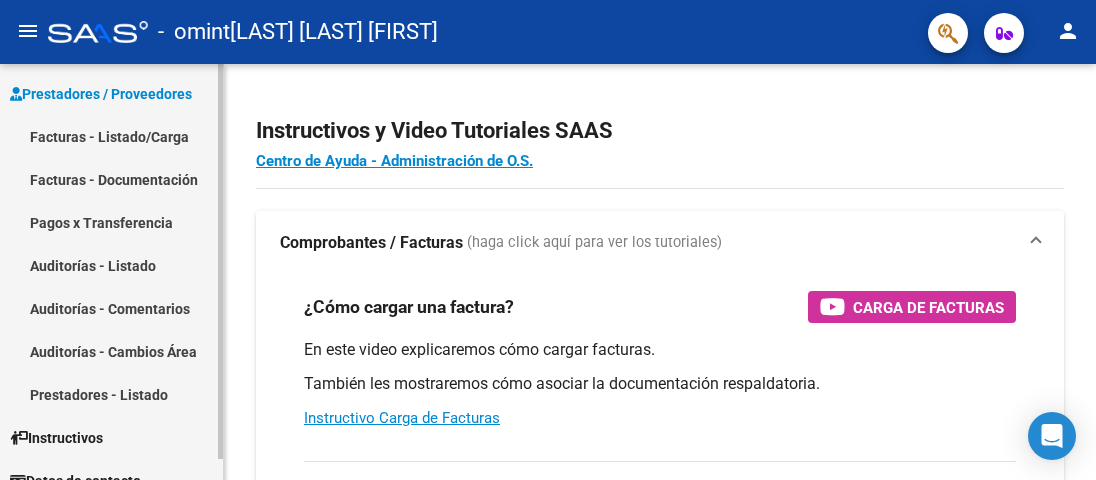 click on "Facturas - Listado/Carga" at bounding box center (111, 136) 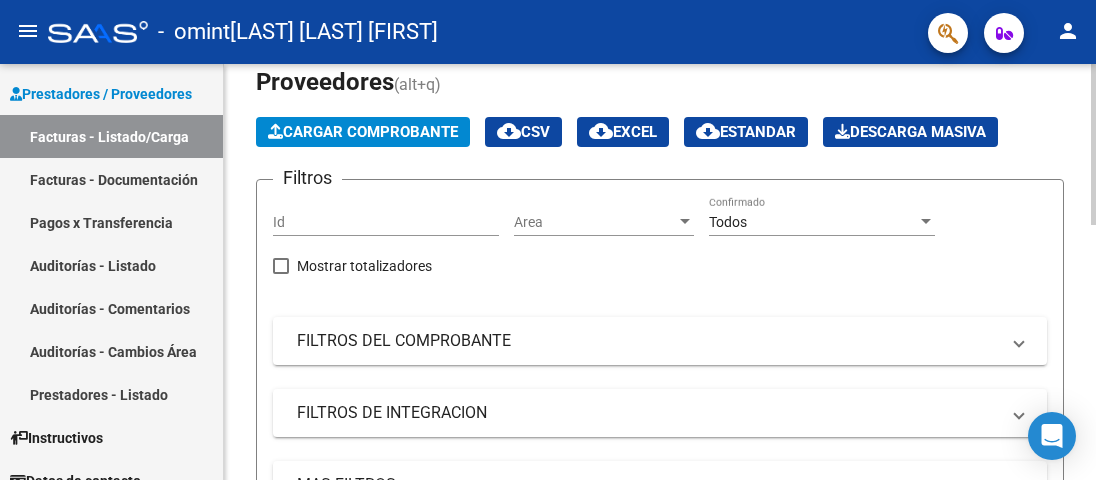 scroll, scrollTop: 0, scrollLeft: 0, axis: both 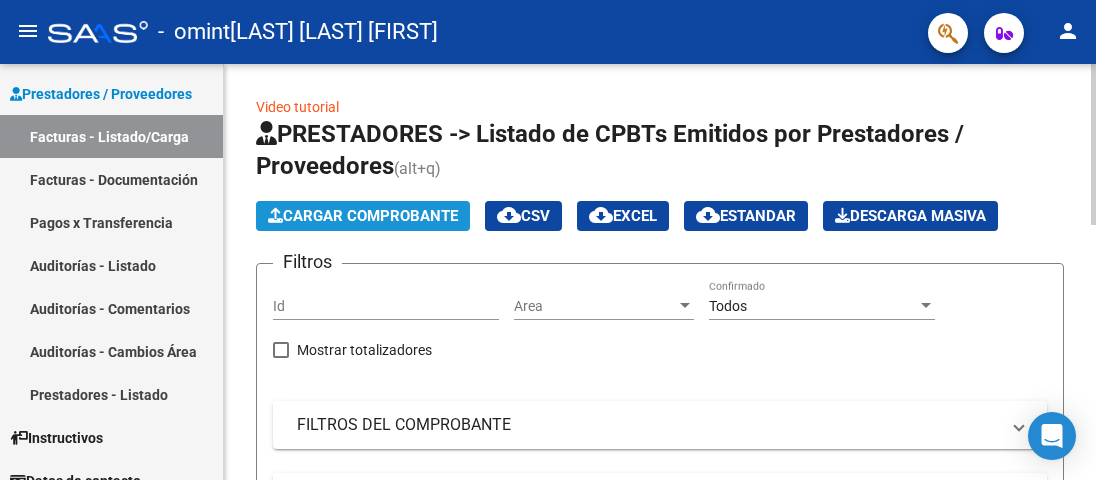 click on "Cargar Comprobante" 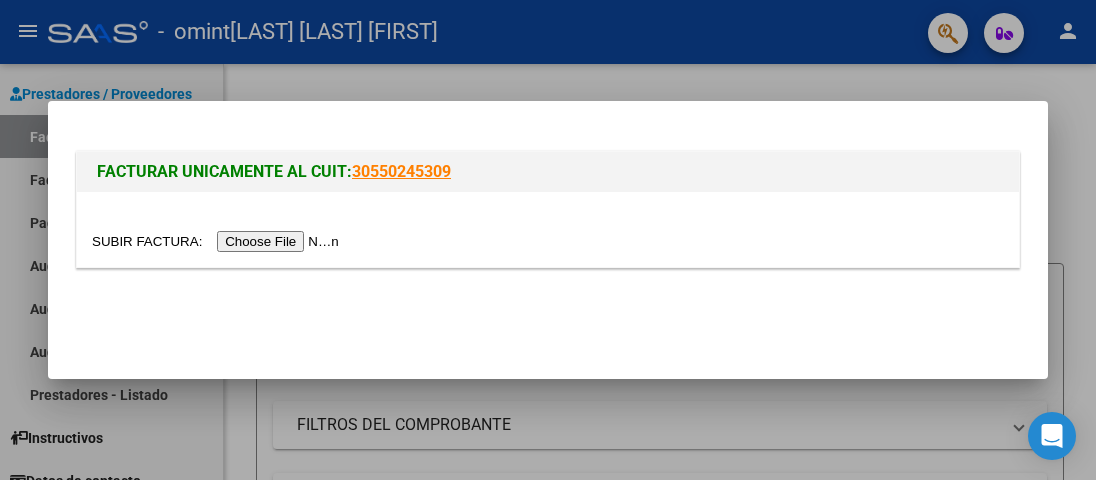 click at bounding box center [218, 241] 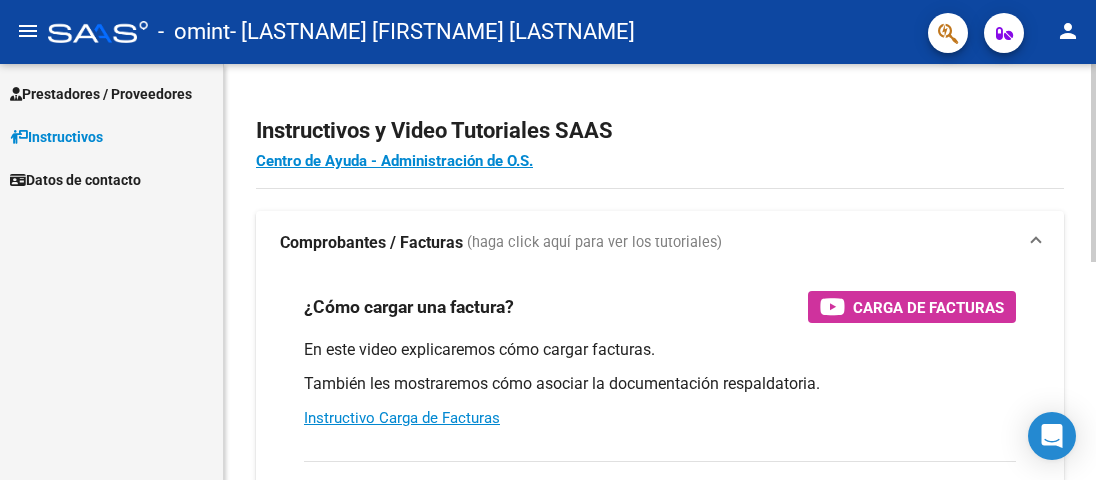 scroll, scrollTop: 0, scrollLeft: 0, axis: both 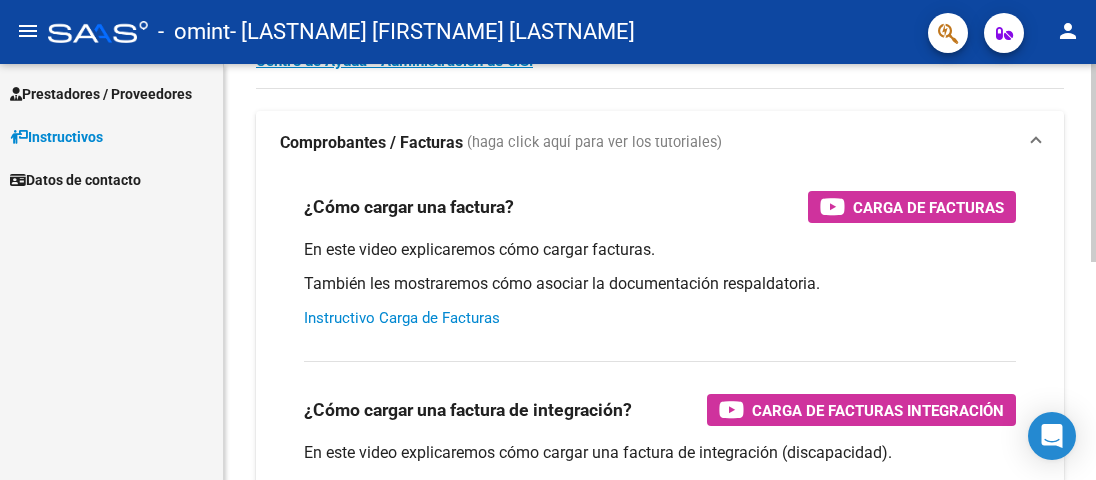 click on "Instructivo Carga de Facturas" at bounding box center (402, 318) 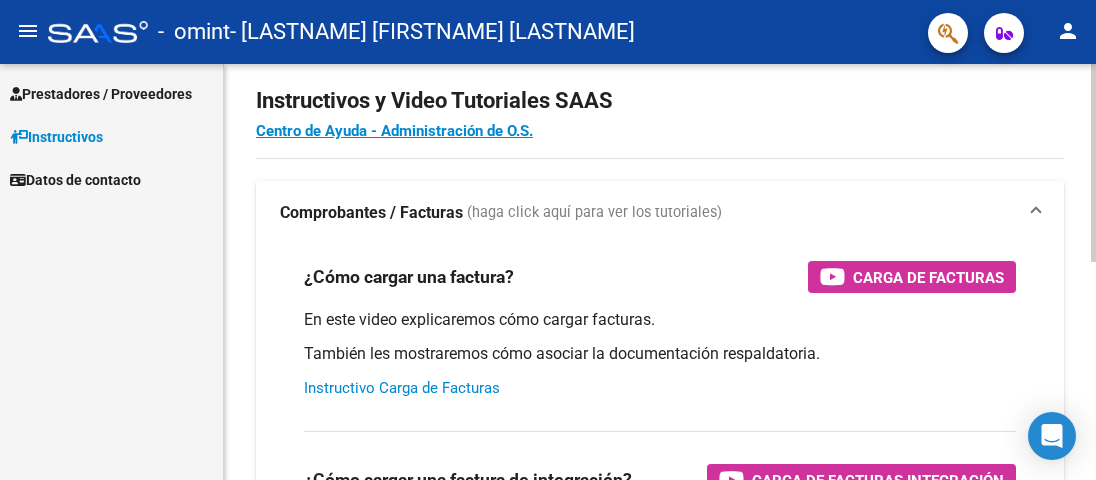 scroll, scrollTop: 0, scrollLeft: 0, axis: both 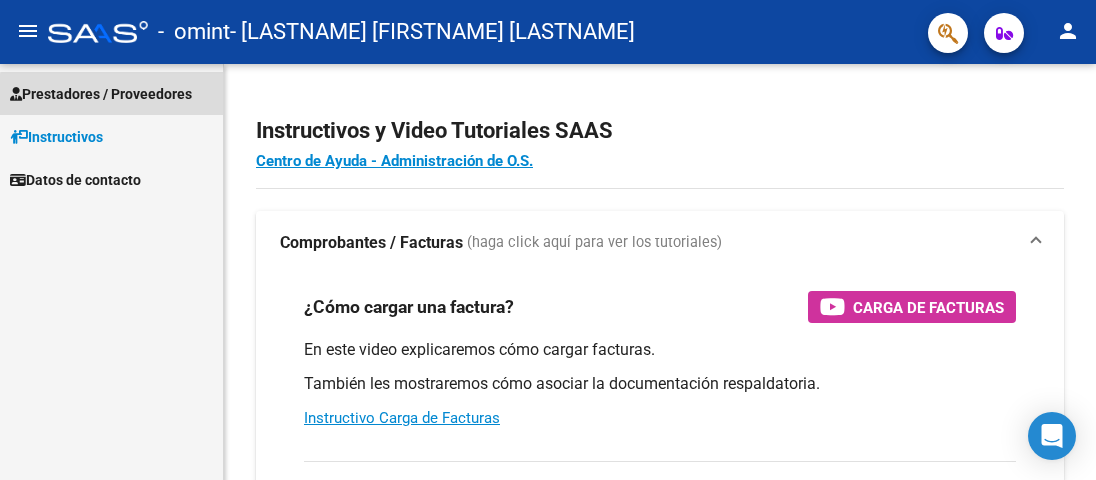 click on "Prestadores / Proveedores" at bounding box center [101, 94] 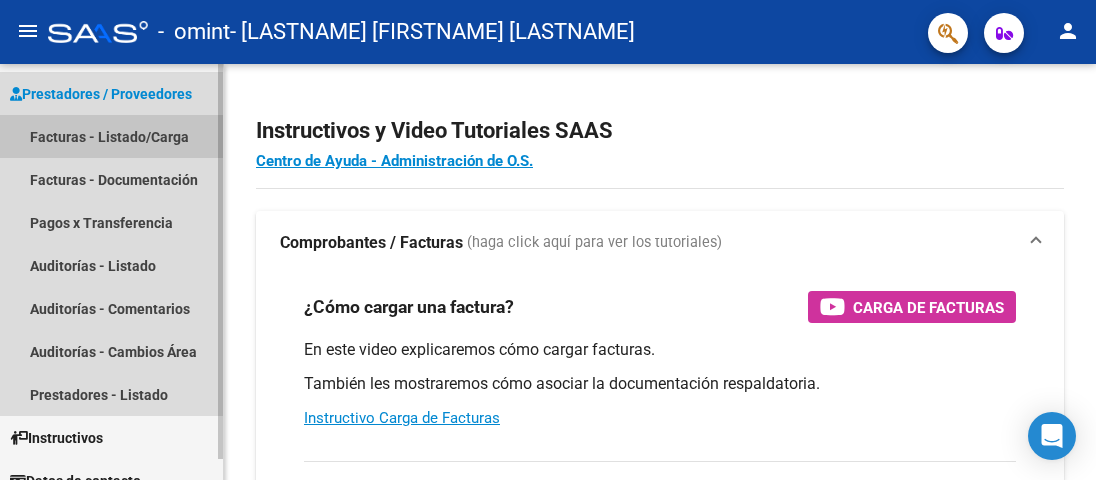 click on "Facturas - Listado/Carga" at bounding box center [111, 136] 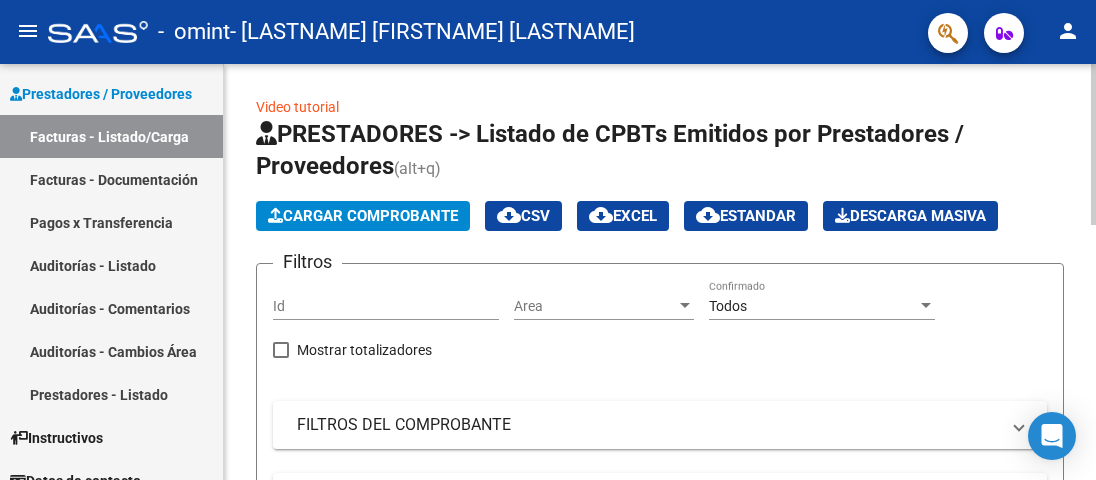 click on "Cargar Comprobante" 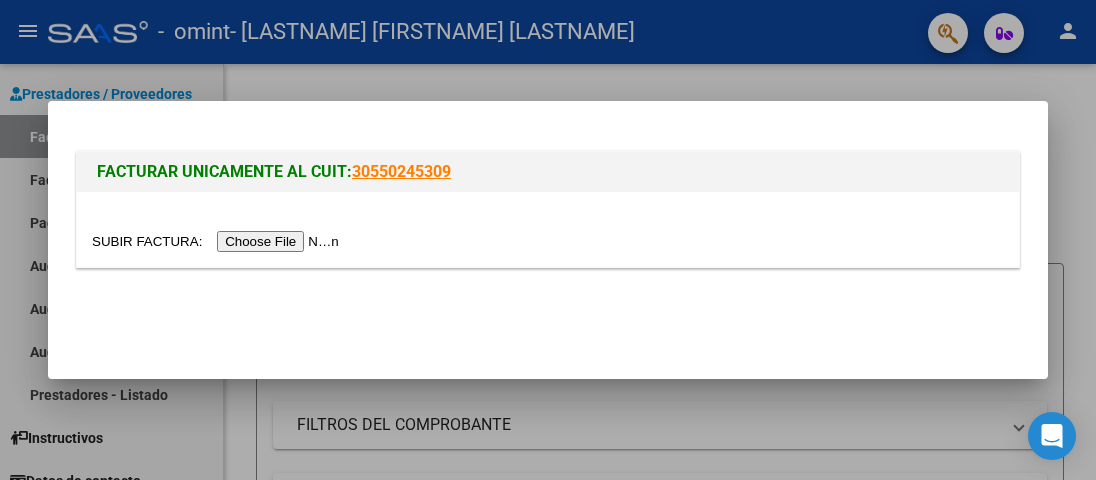 click at bounding box center (218, 241) 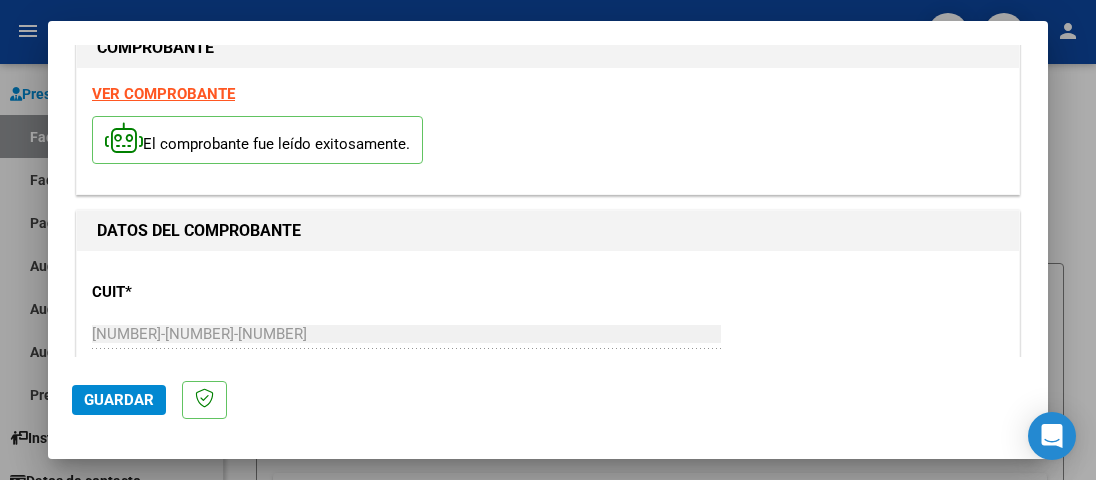 scroll, scrollTop: 0, scrollLeft: 0, axis: both 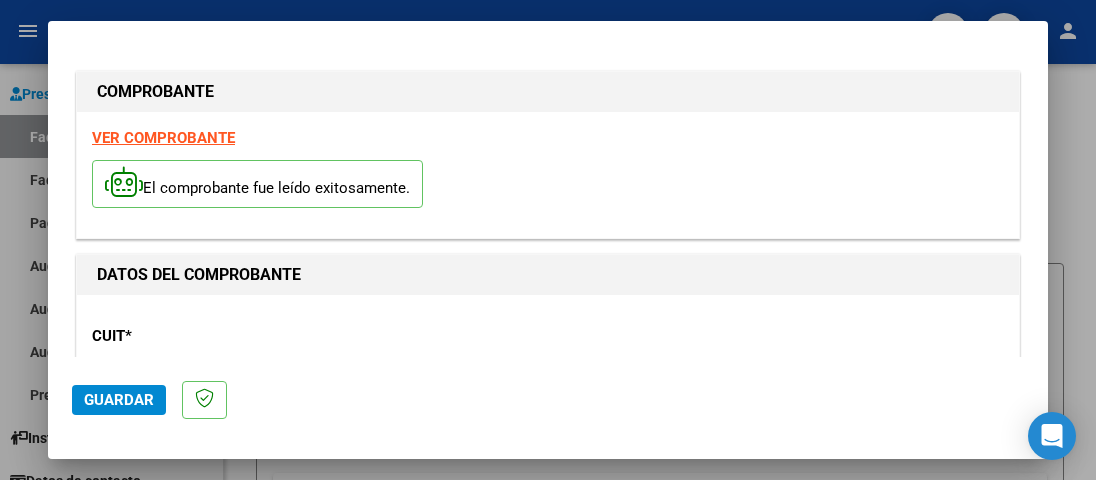 click on "VER COMPROBANTE" at bounding box center (163, 138) 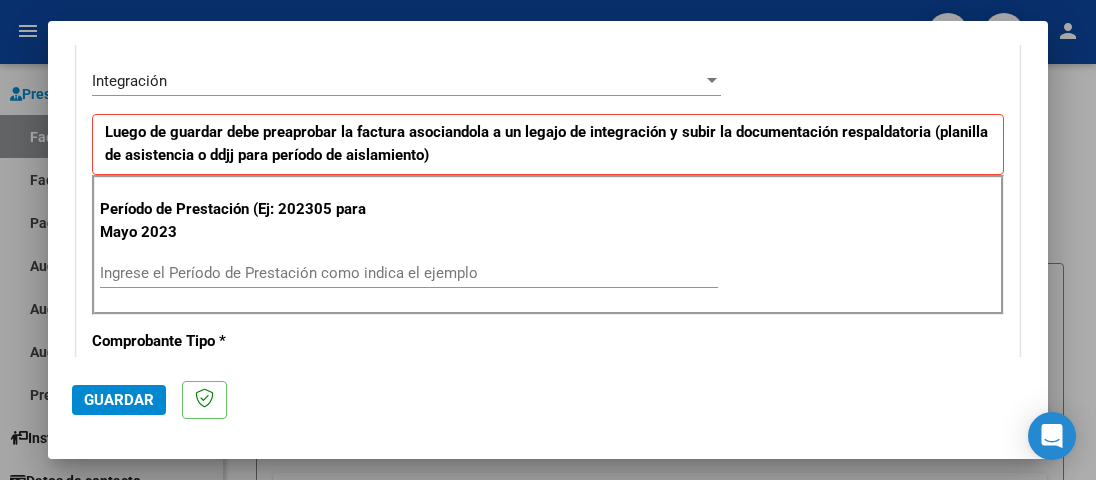 scroll, scrollTop: 0, scrollLeft: 0, axis: both 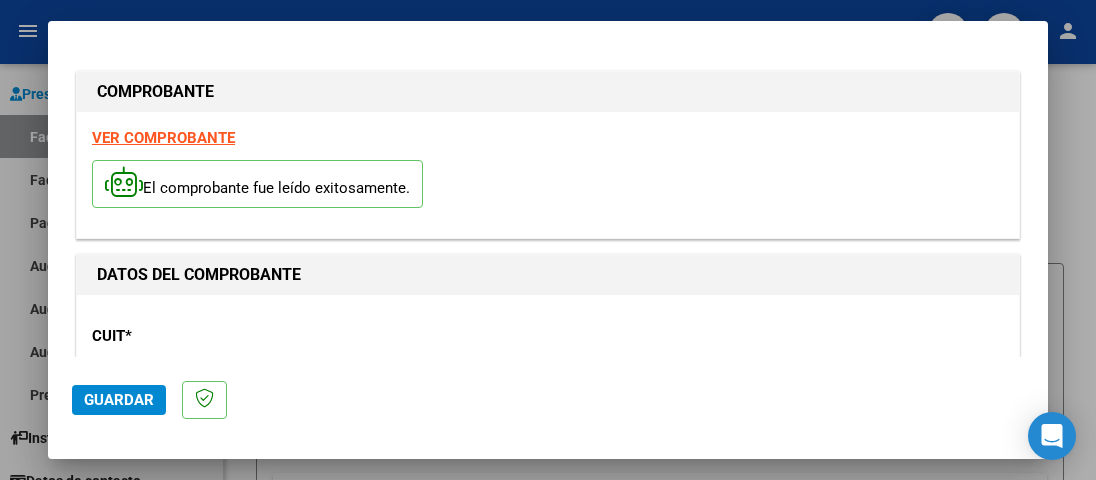 click on "Guardar" 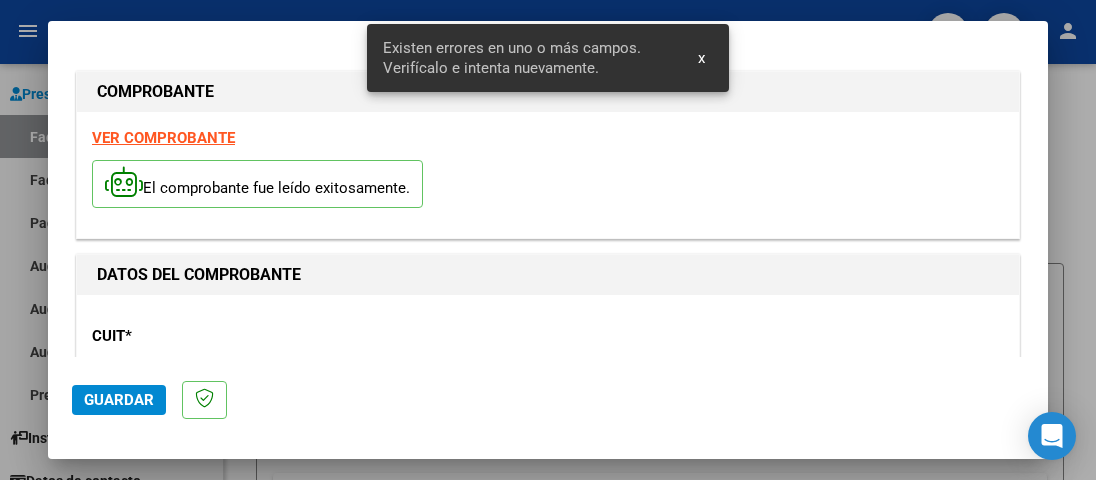 scroll, scrollTop: 501, scrollLeft: 0, axis: vertical 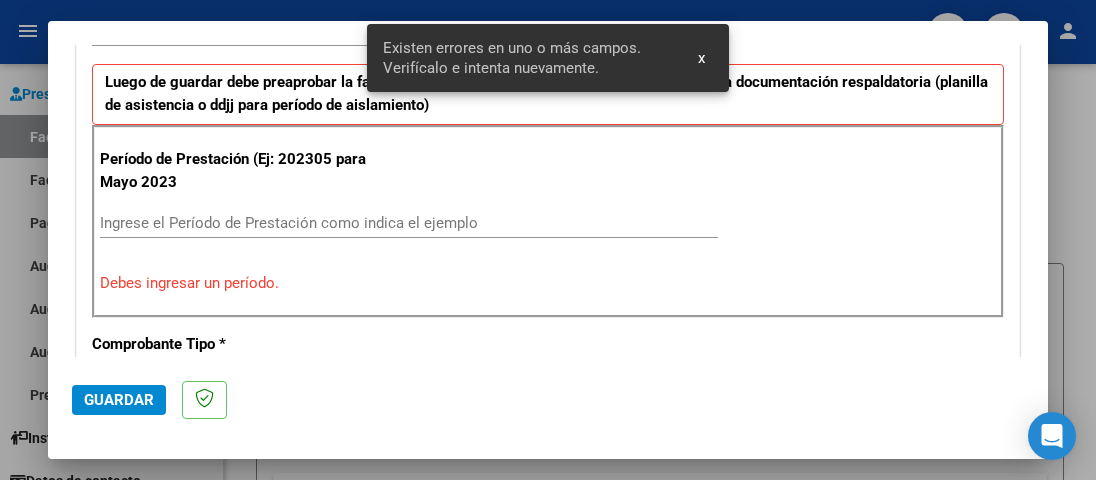 click on "x" at bounding box center (701, 58) 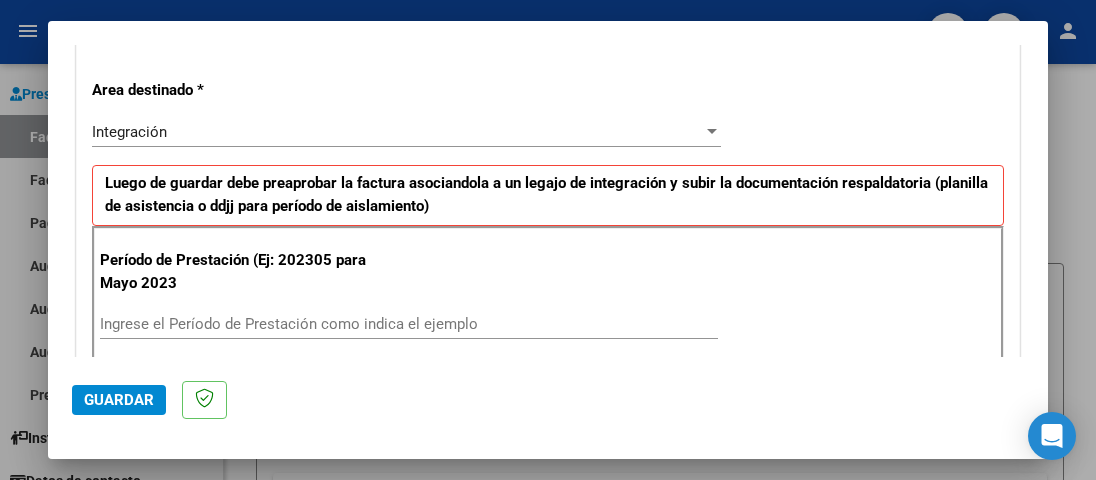 scroll, scrollTop: 500, scrollLeft: 0, axis: vertical 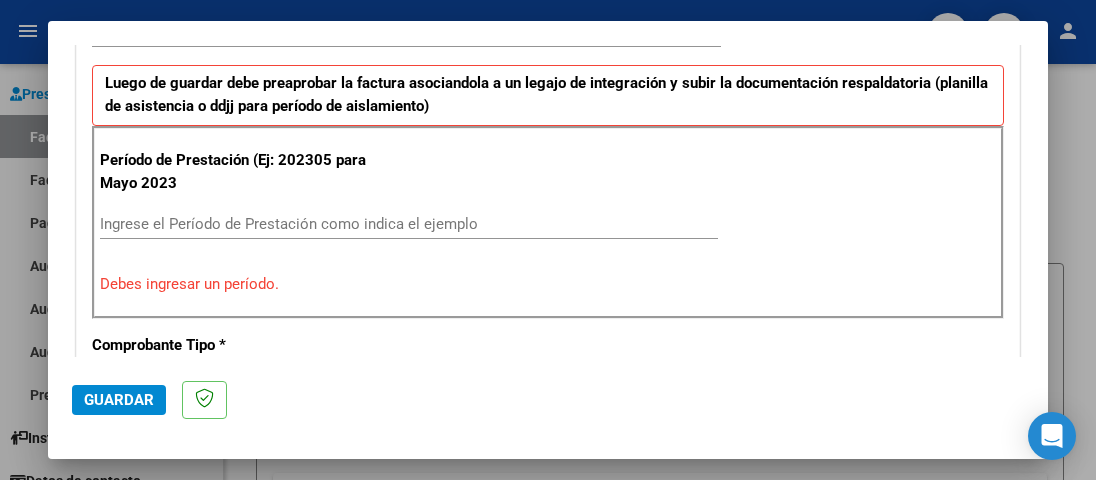 click on "Ingrese el Período de Prestación como indica el ejemplo" at bounding box center (409, 224) 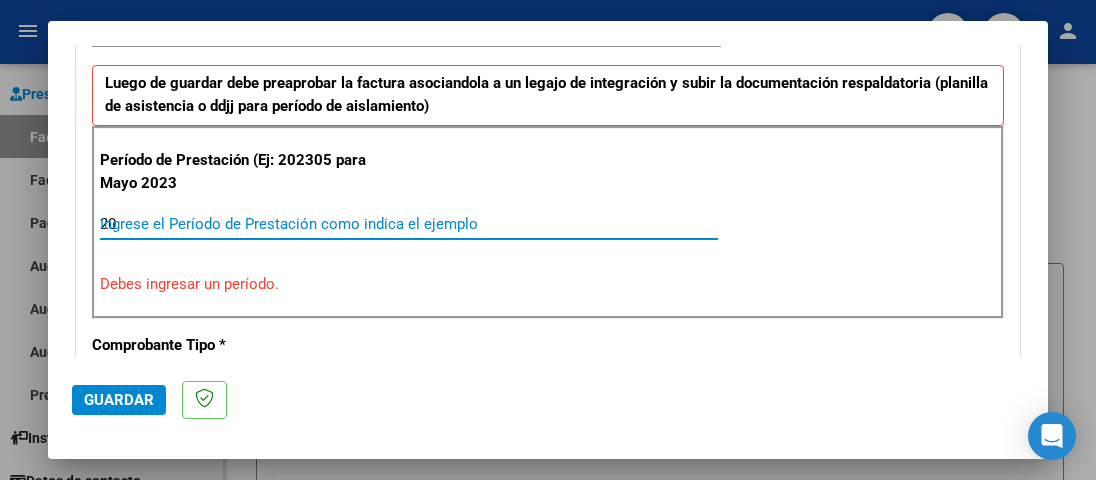 click on "20" at bounding box center [409, 224] 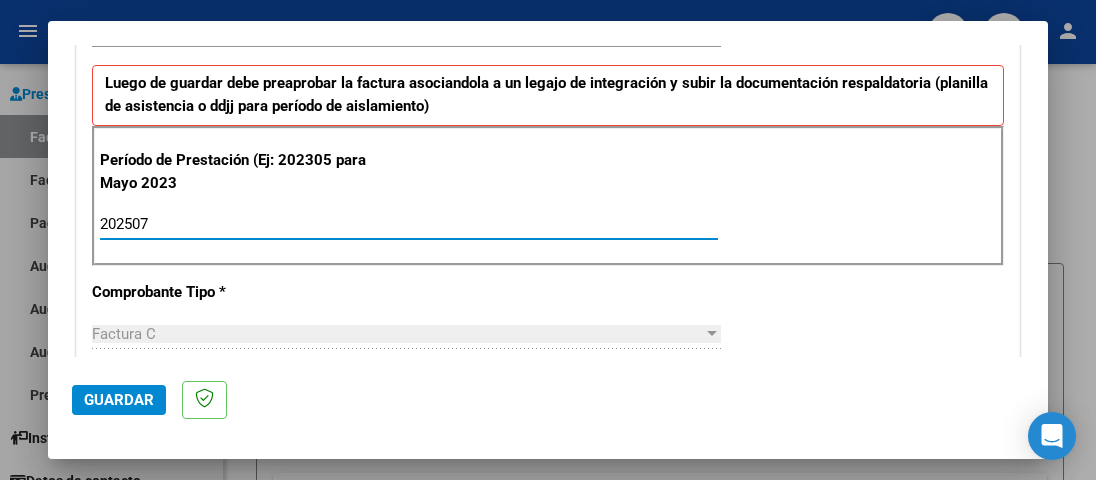 type on "202507" 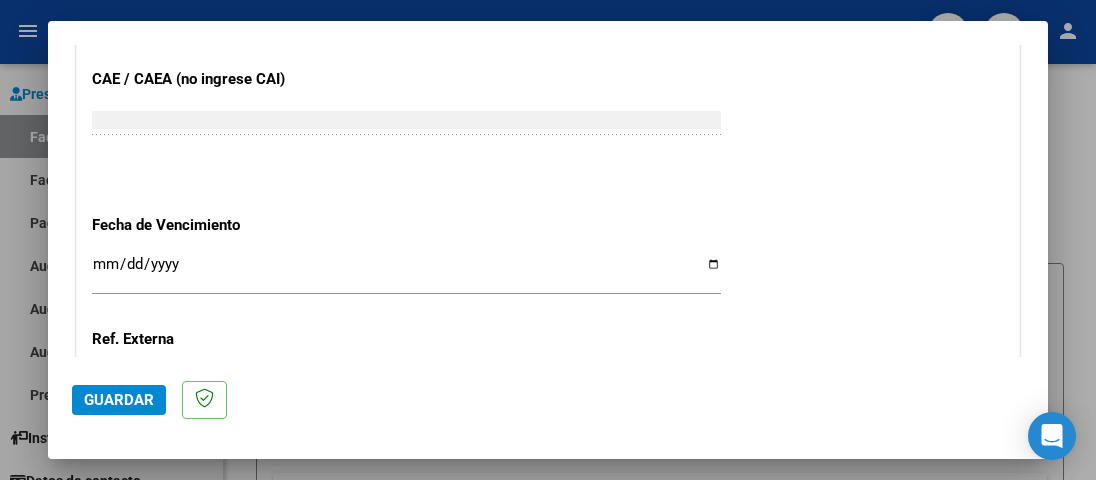 scroll, scrollTop: 1200, scrollLeft: 0, axis: vertical 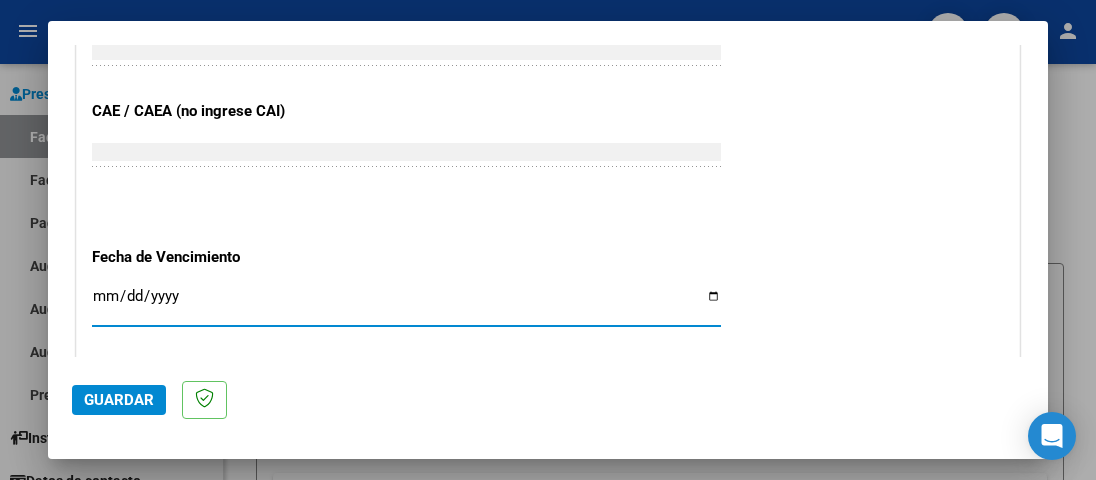 click on "Ingresar la fecha" at bounding box center [406, 304] 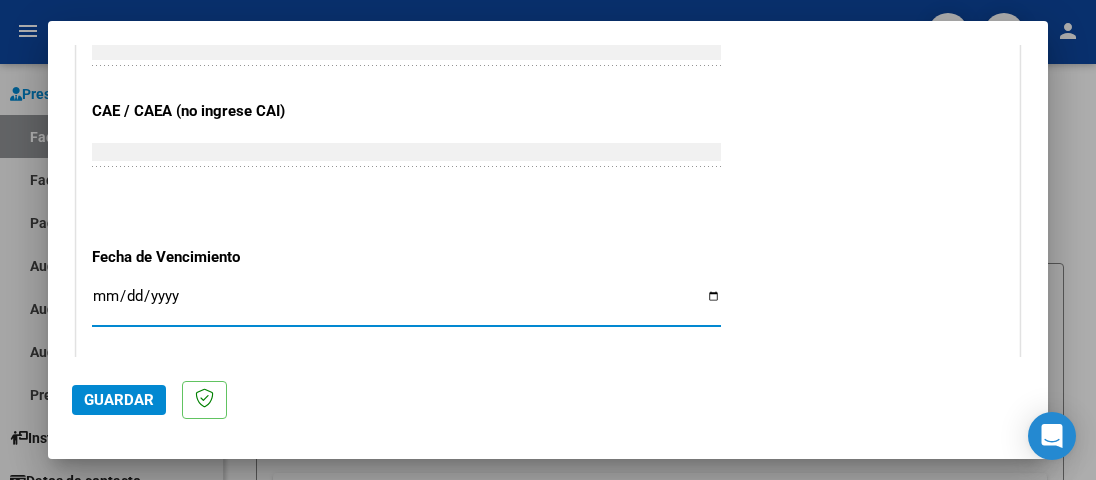 type on "2025-08-11" 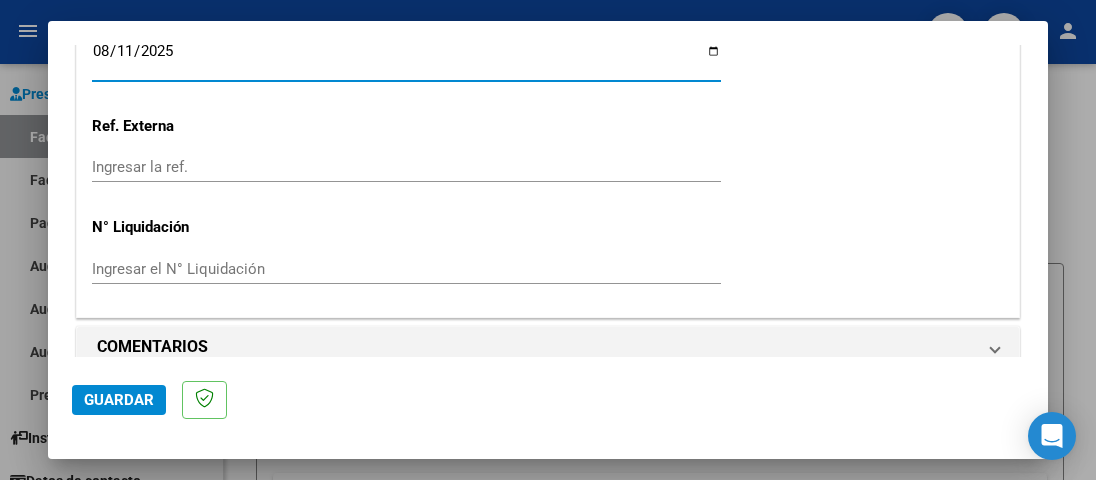 scroll, scrollTop: 1468, scrollLeft: 0, axis: vertical 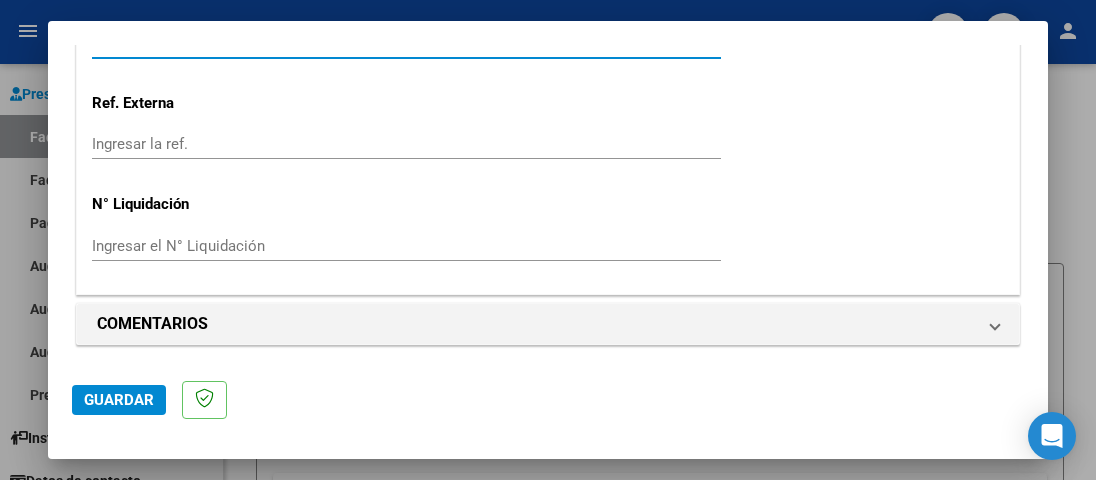 click on "Guardar" 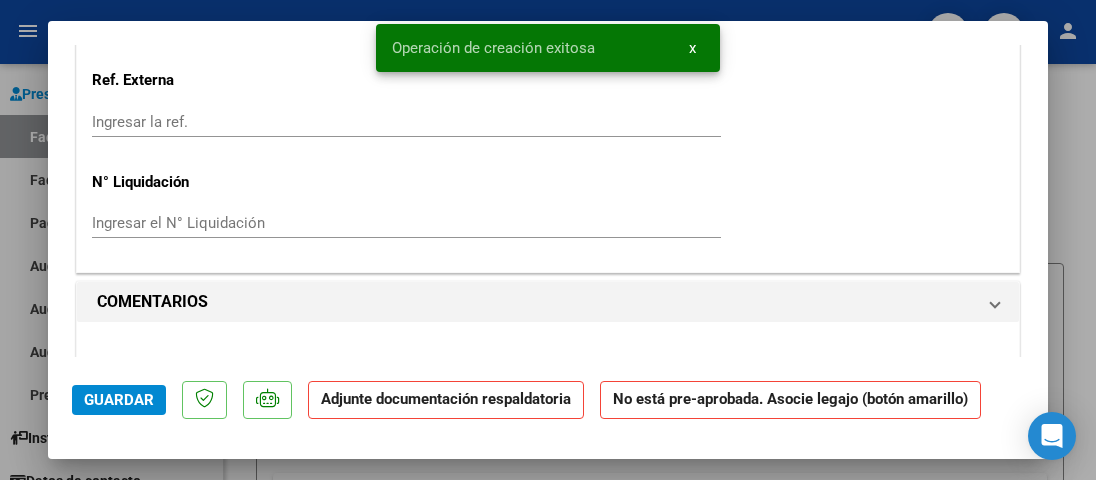 scroll, scrollTop: 1247, scrollLeft: 0, axis: vertical 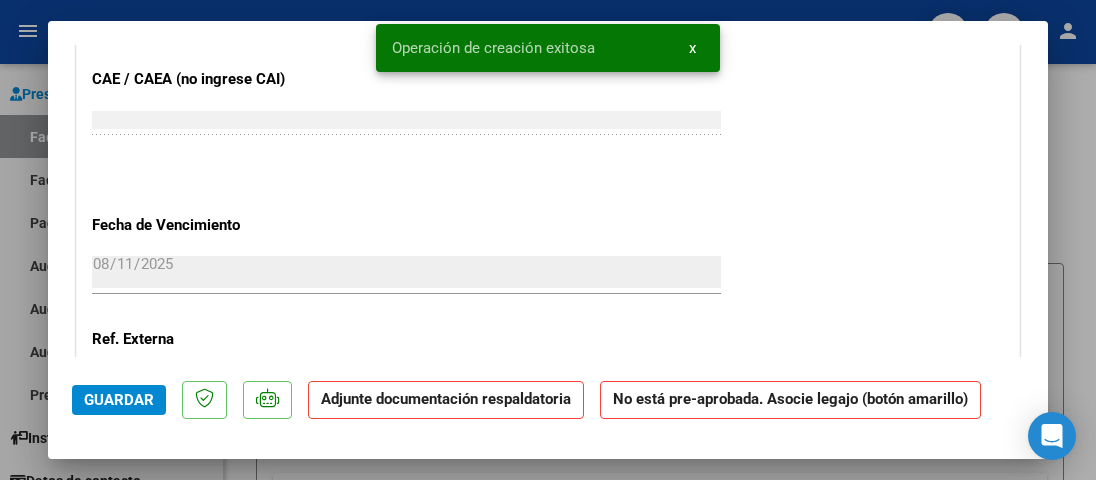 click on "Guardar" 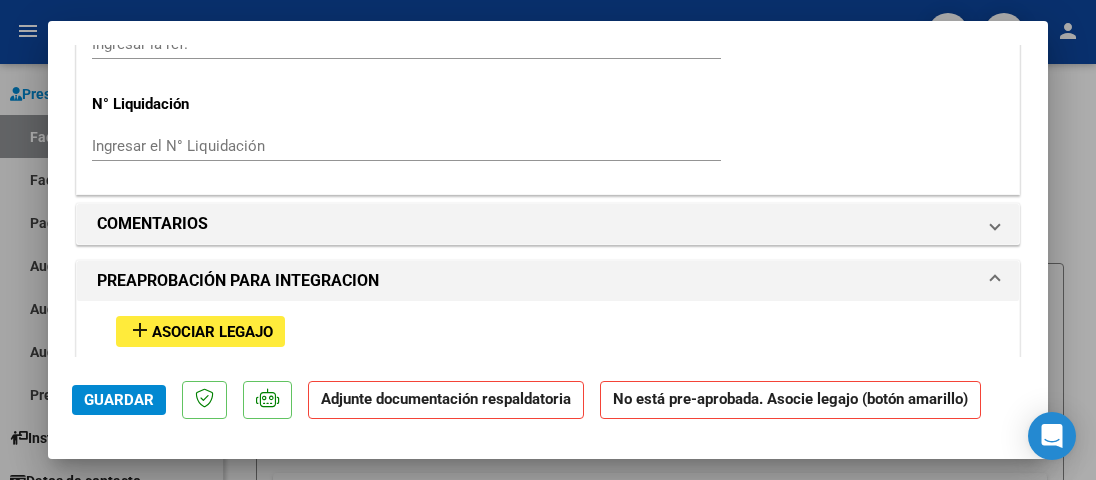 scroll, scrollTop: 1683, scrollLeft: 0, axis: vertical 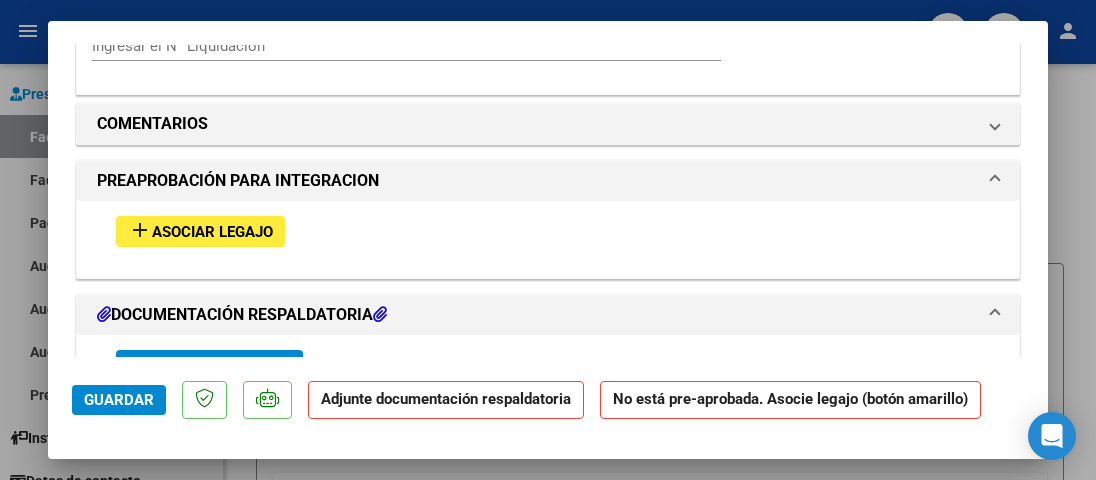click on "Asociar Legajo" at bounding box center (212, 232) 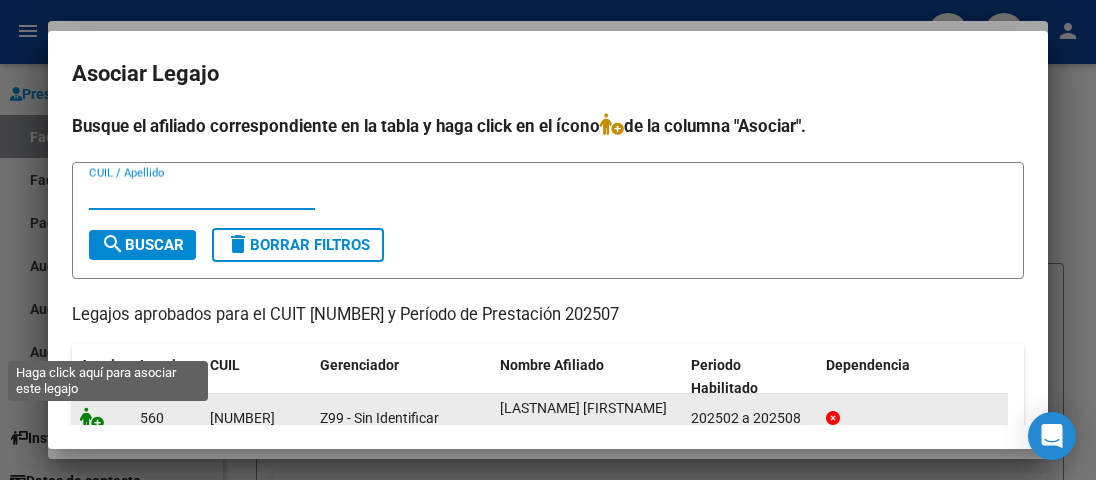 click 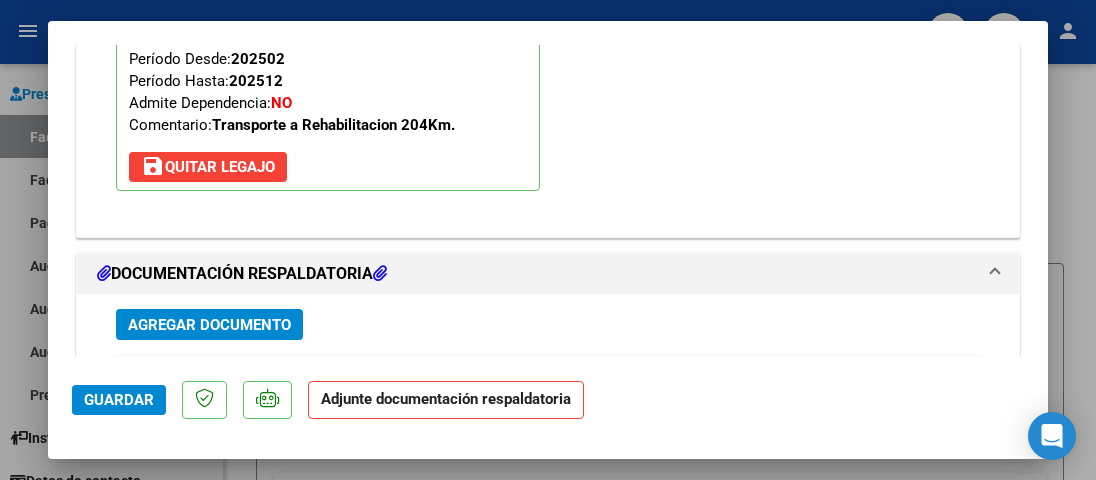 scroll, scrollTop: 2136, scrollLeft: 0, axis: vertical 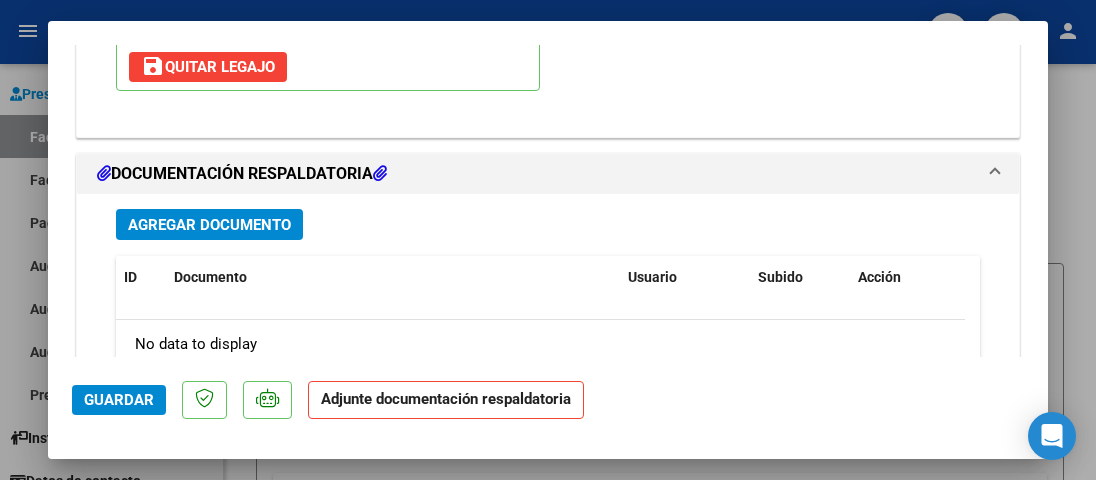 click on "Agregar Documento" at bounding box center [209, 225] 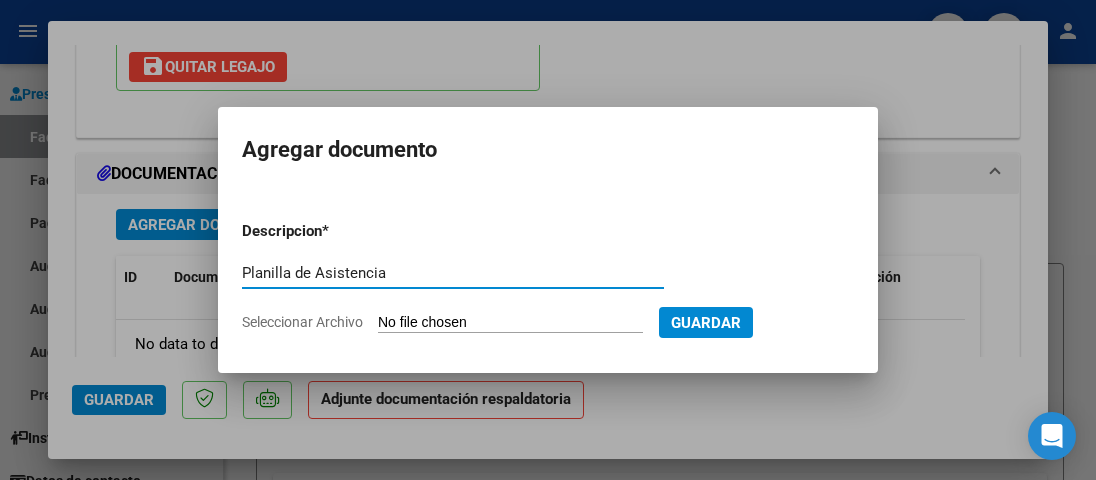 type on "Planilla de Asistencia" 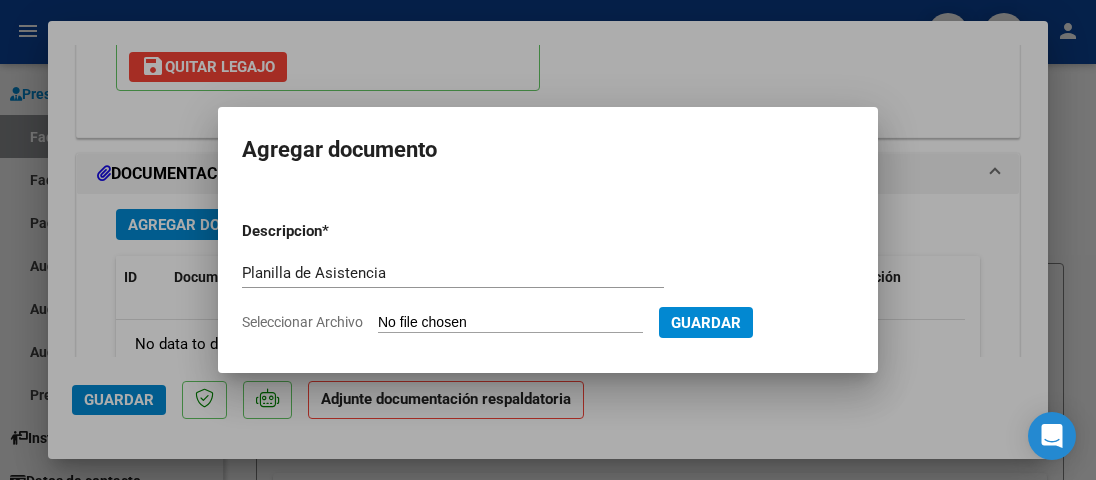 click on "Seleccionar Archivo" 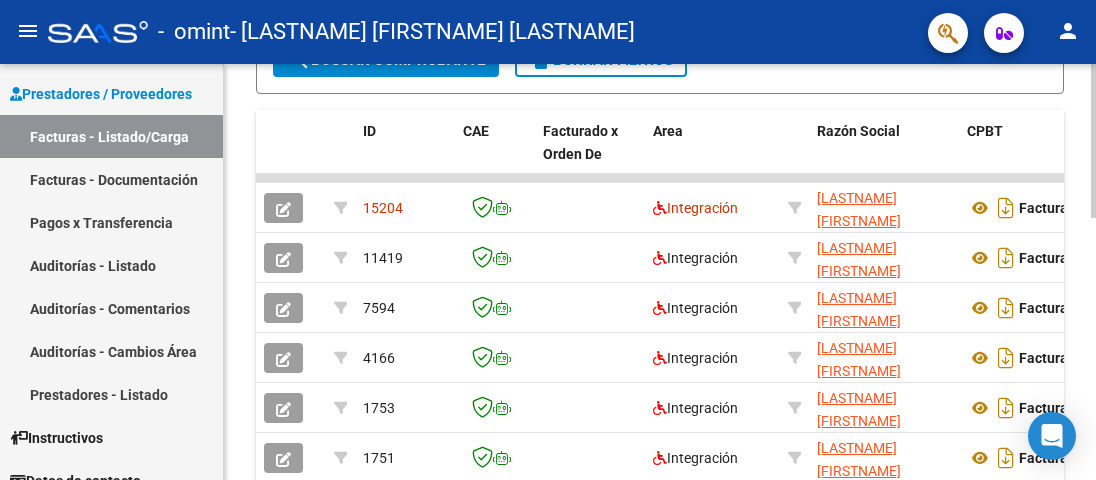 scroll, scrollTop: 600, scrollLeft: 0, axis: vertical 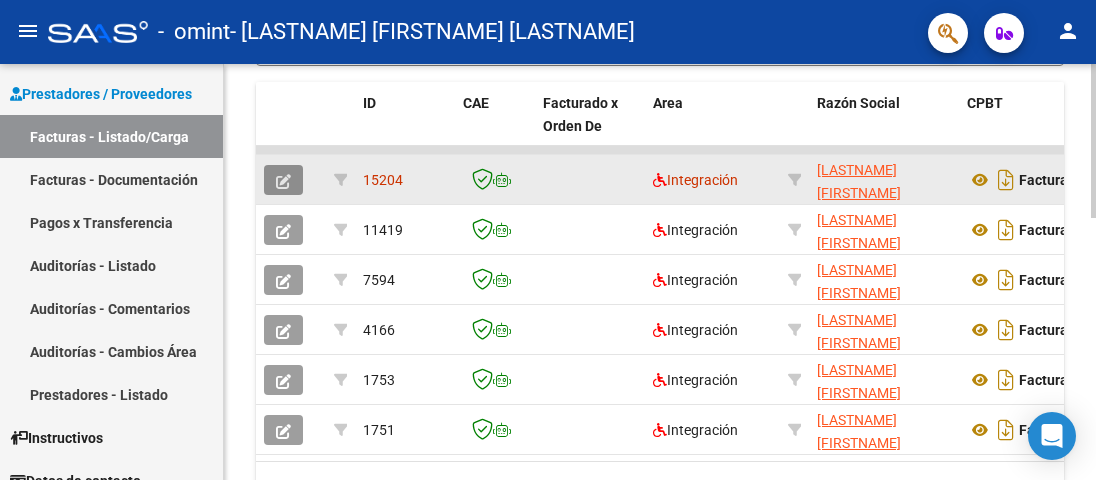 click 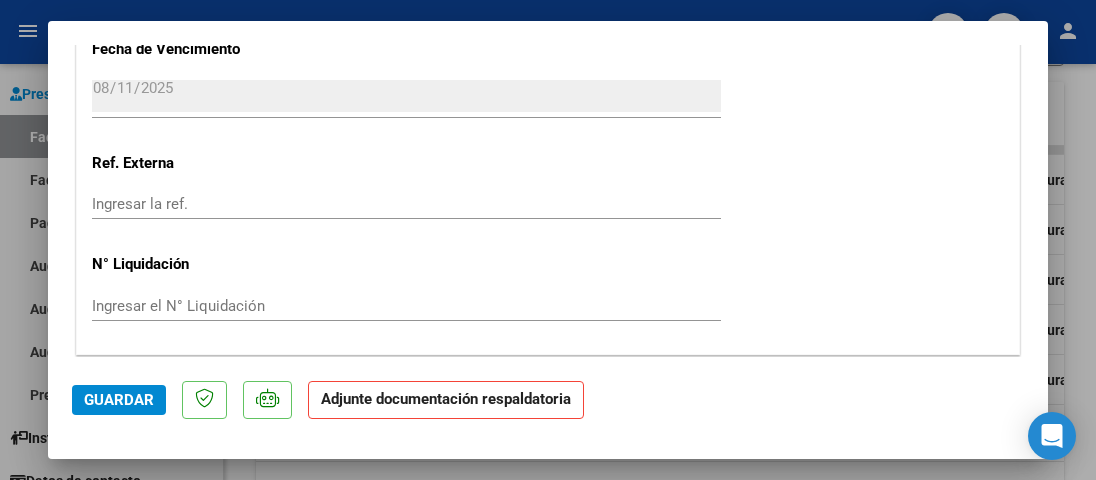 scroll, scrollTop: 1500, scrollLeft: 0, axis: vertical 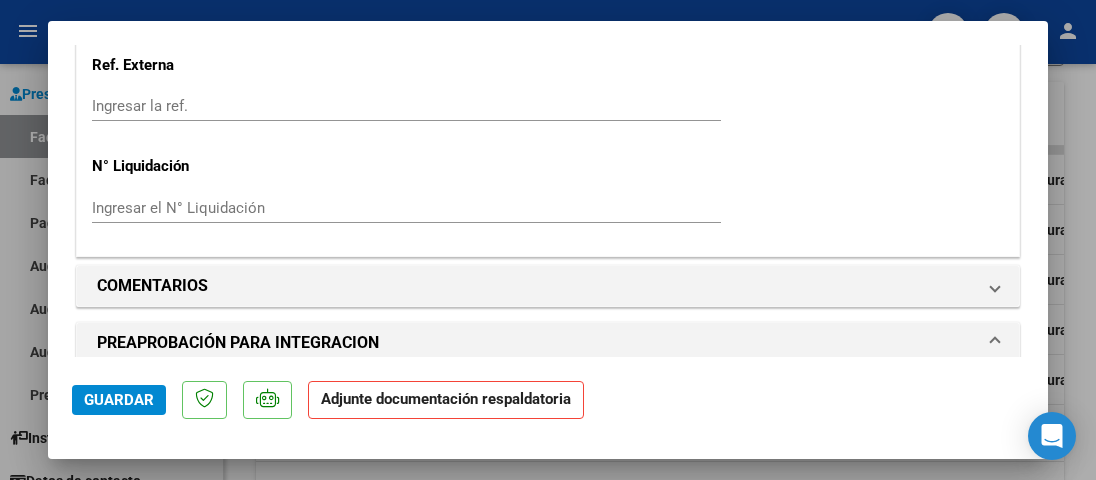 click on "Adjunte documentación respaldatoria" 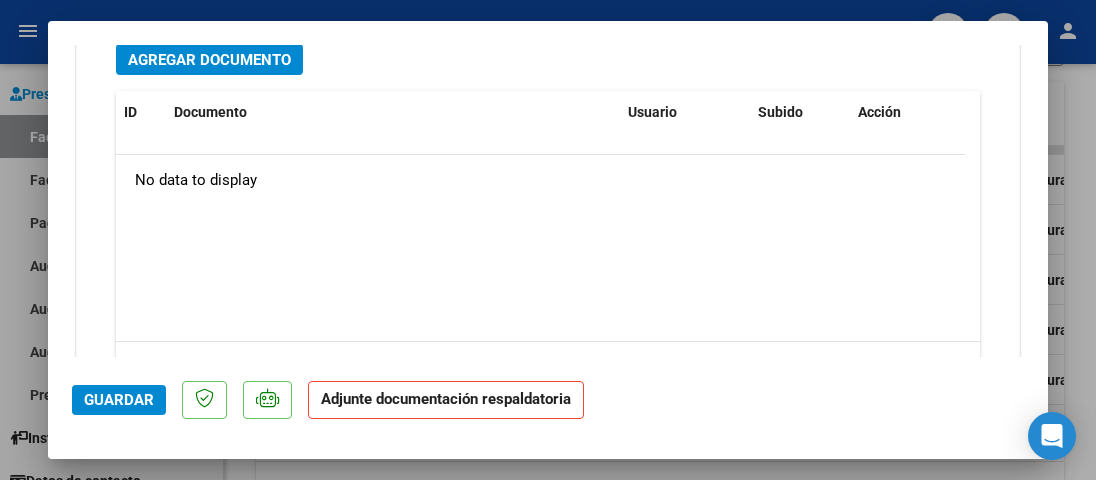 scroll, scrollTop: 2197, scrollLeft: 0, axis: vertical 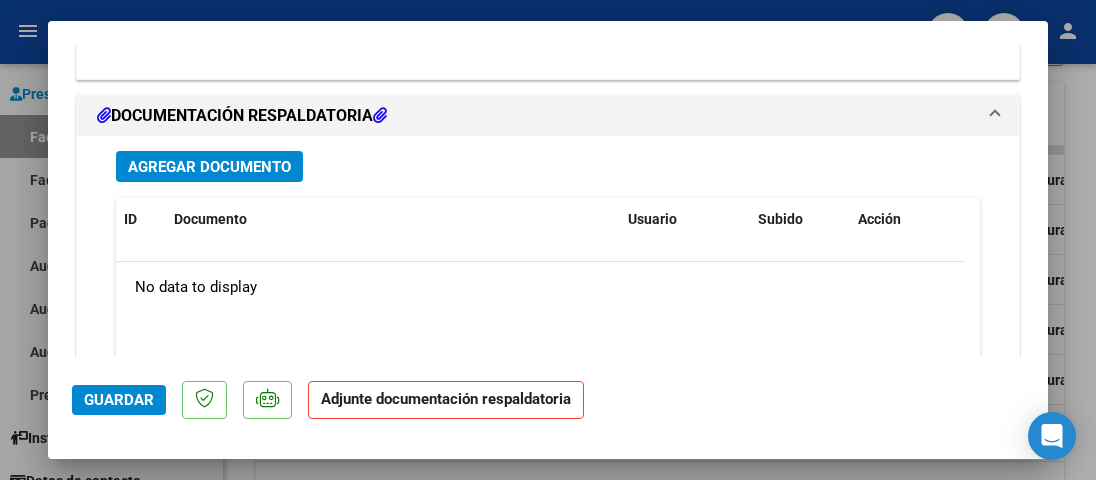 click on "Agregar Documento" at bounding box center [209, 167] 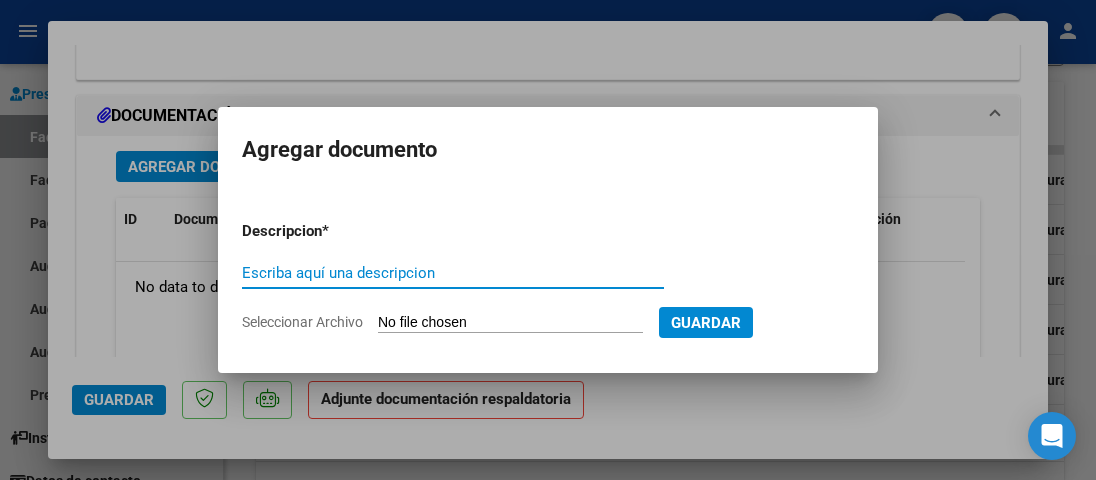 click on "Escriba aquí una descripcion" at bounding box center [453, 273] 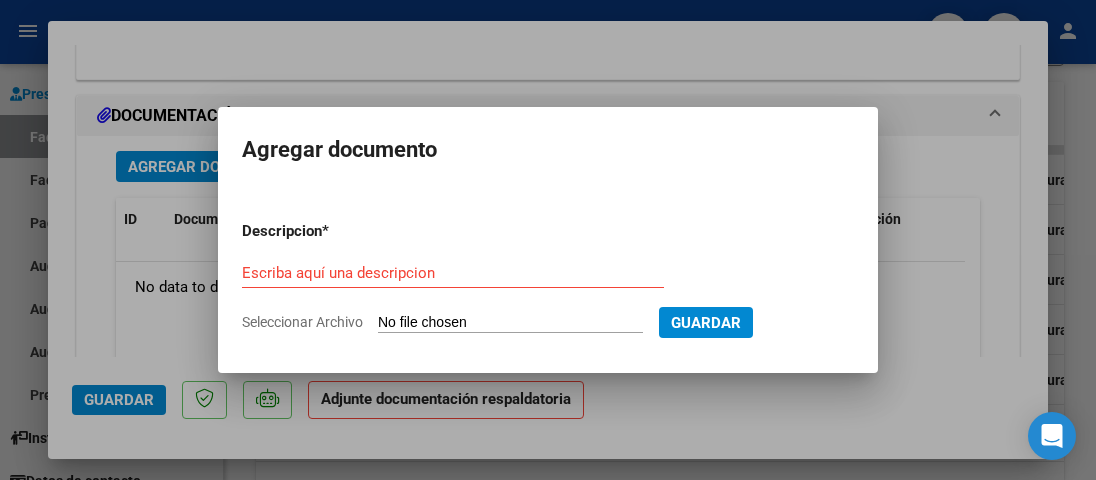 click on "Seleccionar Archivo" at bounding box center [510, 323] 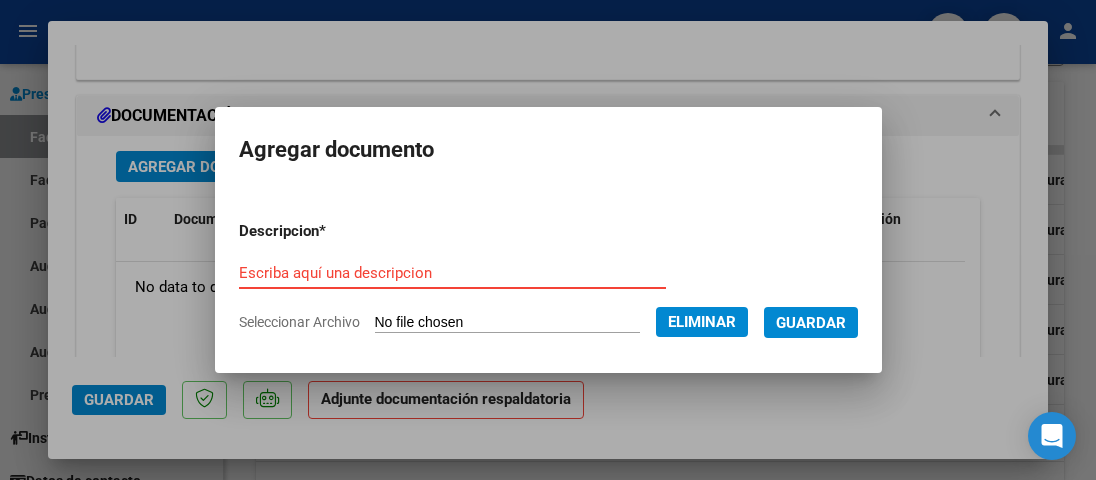 click on "Escriba aquí una descripcion" at bounding box center (452, 273) 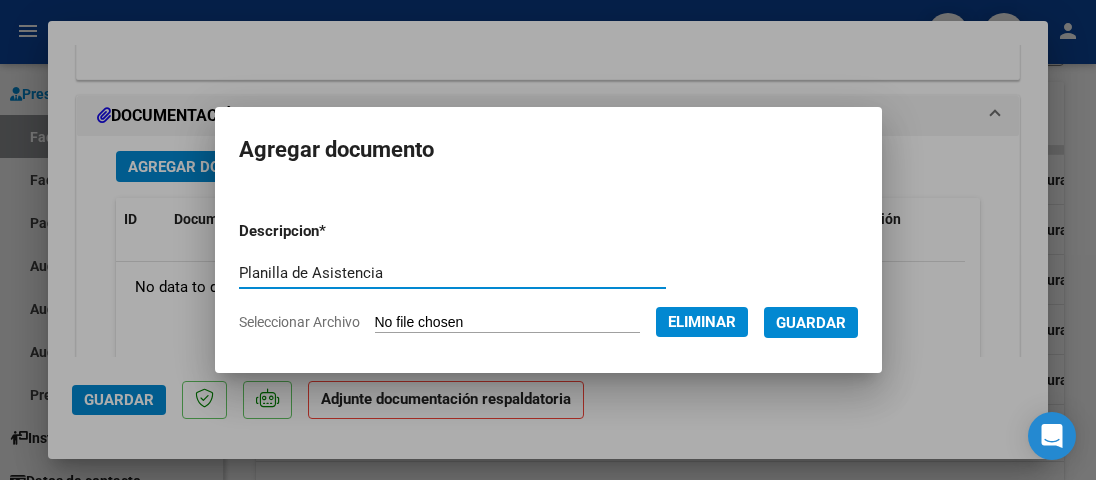 type on "Planilla de Asistencia" 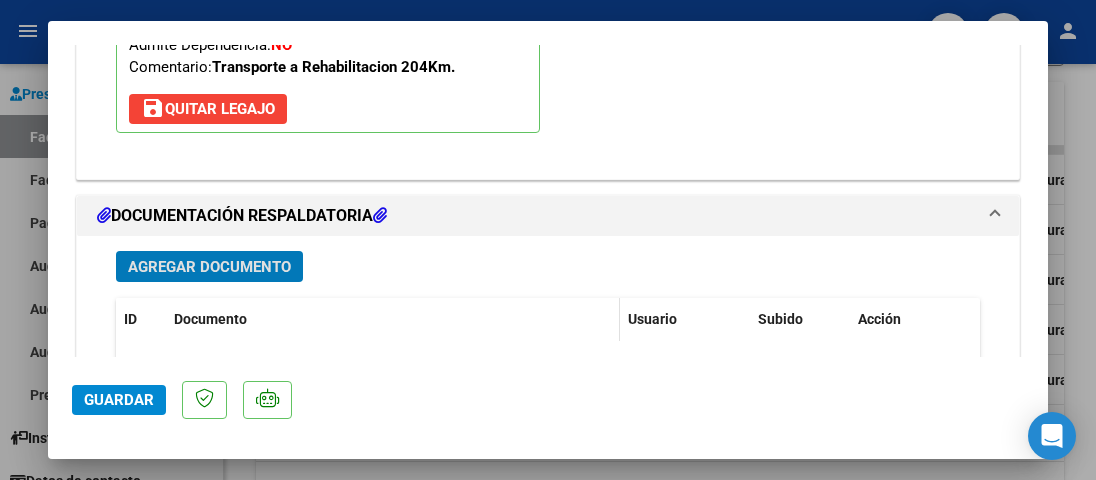 scroll, scrollTop: 2397, scrollLeft: 0, axis: vertical 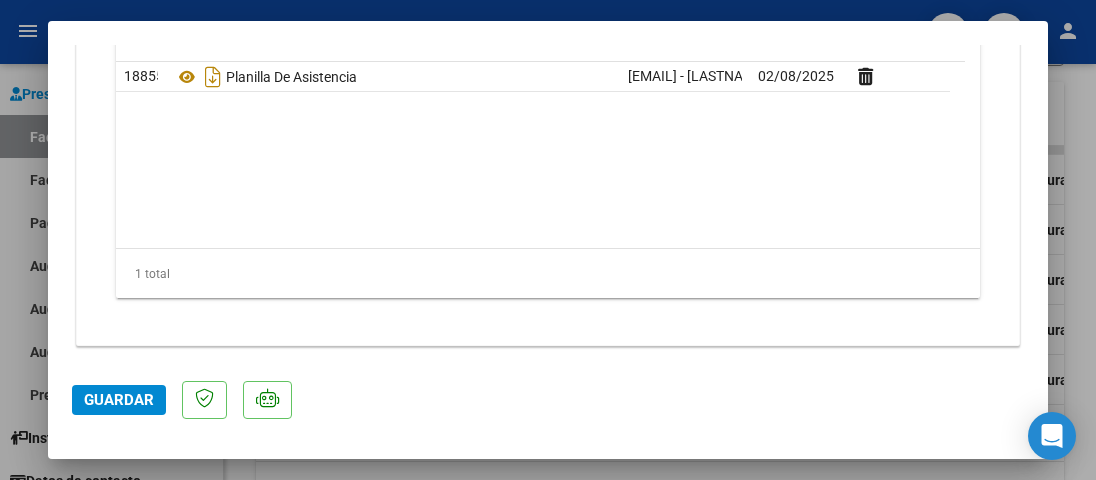click on "Guardar" 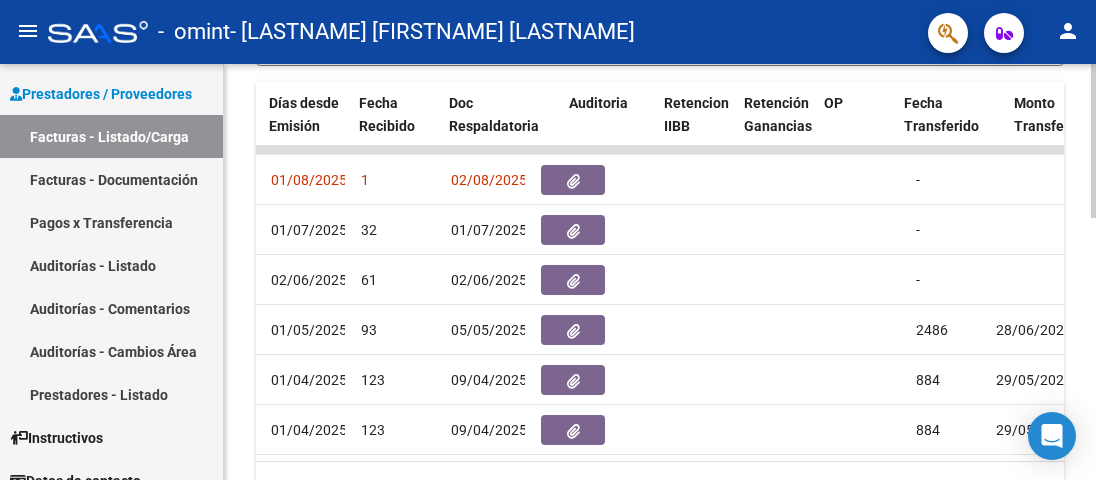 drag, startPoint x: 948, startPoint y: 167, endPoint x: 1092, endPoint y: 167, distance: 144 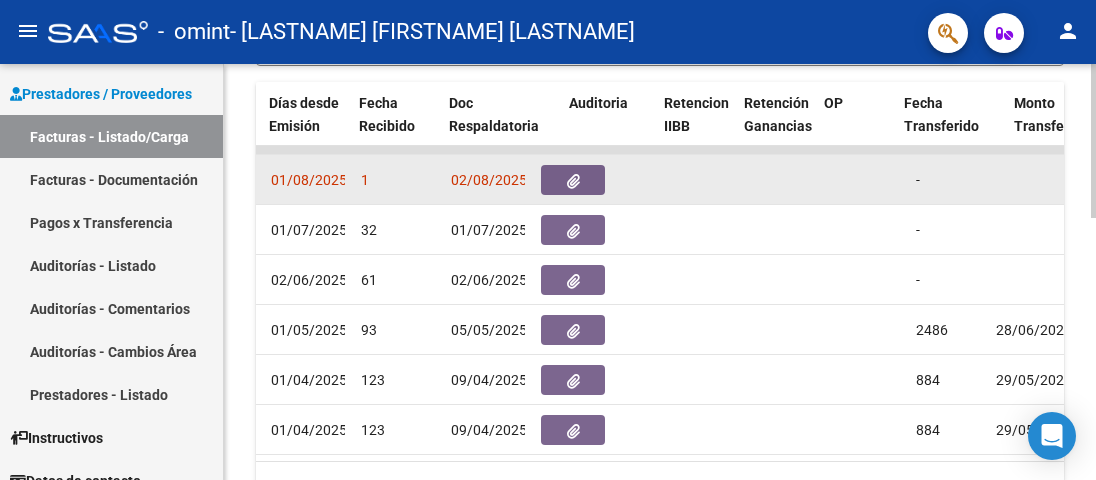 scroll, scrollTop: 0, scrollLeft: 1163, axis: horizontal 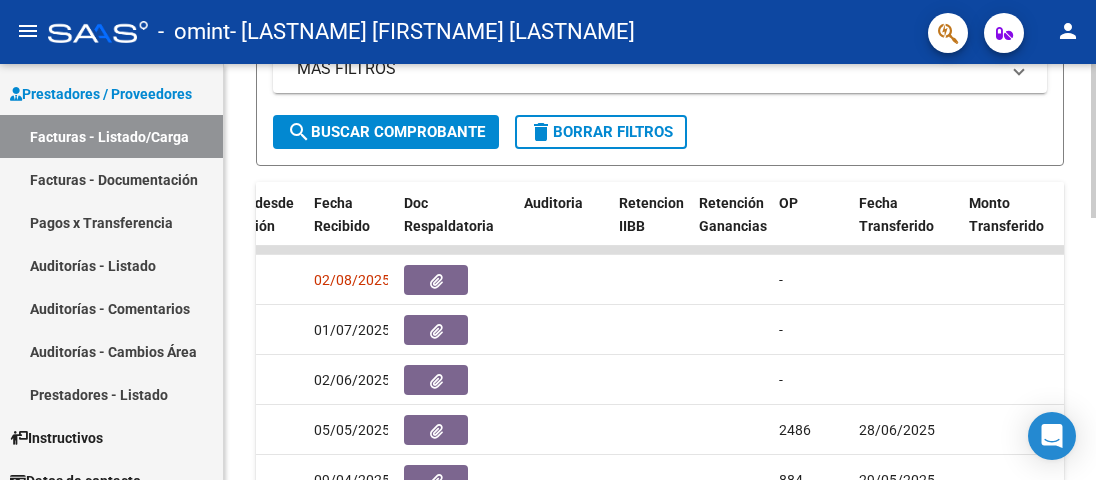 click on "Video tutorial   PRESTADORES -> Listado de CPBTs Emitidos por Prestadores / Proveedores (alt+q)   Cargar Comprobante
cloud_download  CSV  cloud_download  EXCEL  cloud_download  Estandar   Descarga Masiva
Filtros Id Area Area Todos Confirmado   Mostrar totalizadores   FILTROS DEL COMPROBANTE  Comprobante Tipo Comprobante Tipo Start date – End date Fec. Comprobante Desde / Hasta Días Emisión Desde(cant. días) Días Emisión Hasta(cant. días) CUIT / Razón Social Pto. Venta Nro. Comprobante Código SSS CAE Válido CAE Válido Todos Cargado Módulo Hosp. Todos Tiene facturacion Apócrifa Hospital Refes  FILTROS DE INTEGRACION  Período De Prestación Campos del Archivo de Rendición Devuelto x SSS (dr_envio) Todos Rendido x SSS (dr_envio) Tipo de Registro Tipo de Registro Período Presentación Período Presentación Campos del Legajo Asociado (preaprobación) Afiliado Legajo (cuil/nombre) Todos Solo facturas preaprobadas  MAS FILTROS  Todos Con Doc. Respaldatoria Todos Con Trazabilidad Todos – – 1" 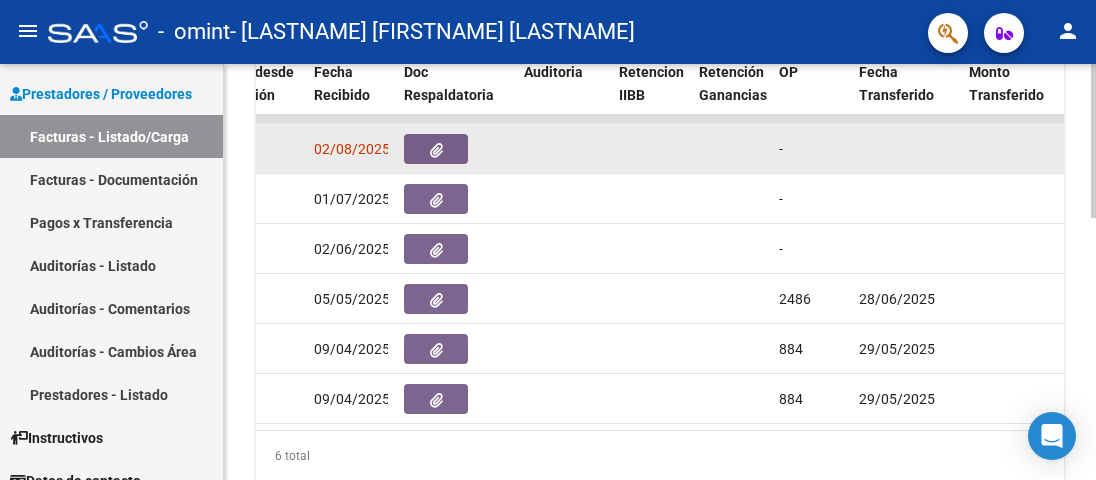 scroll, scrollTop: 600, scrollLeft: 0, axis: vertical 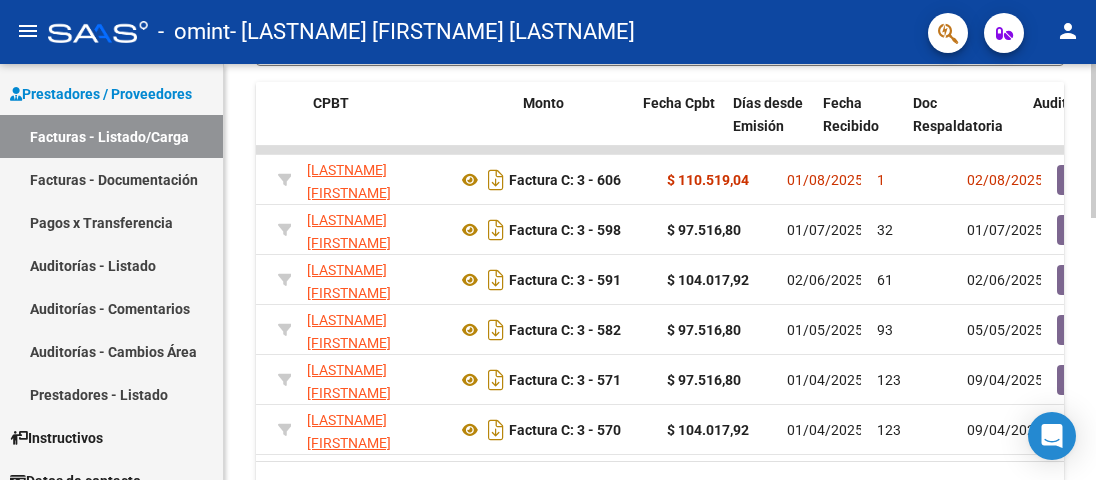 drag, startPoint x: 389, startPoint y: 169, endPoint x: 236, endPoint y: 167, distance: 153.01308 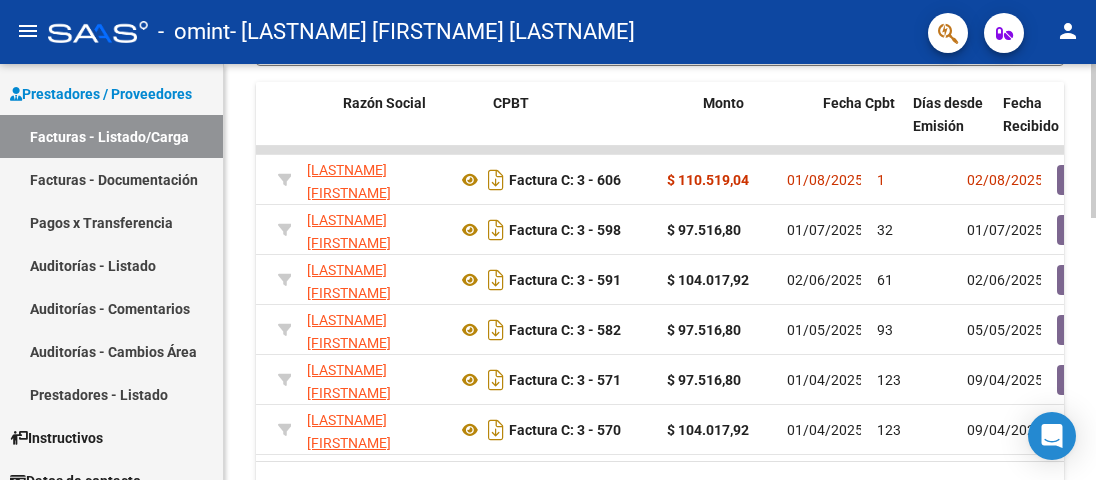 scroll, scrollTop: 0, scrollLeft: 474, axis: horizontal 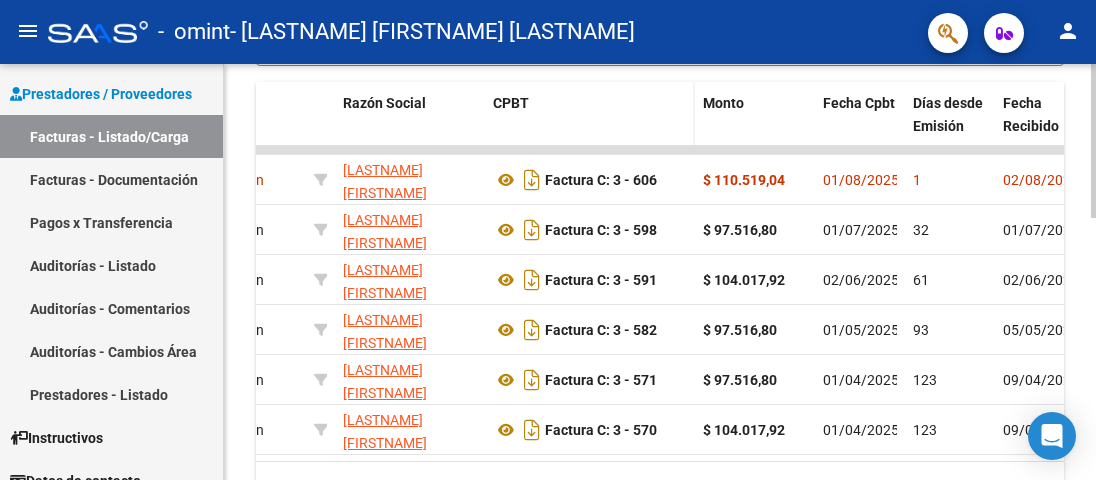 click on "CPBT" 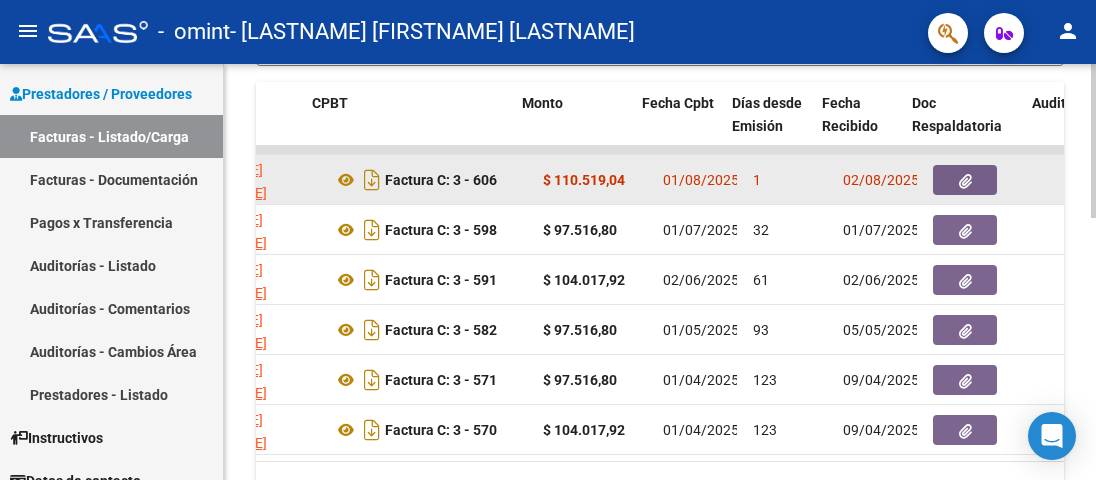drag, startPoint x: 631, startPoint y: 158, endPoint x: 998, endPoint y: 153, distance: 367.03406 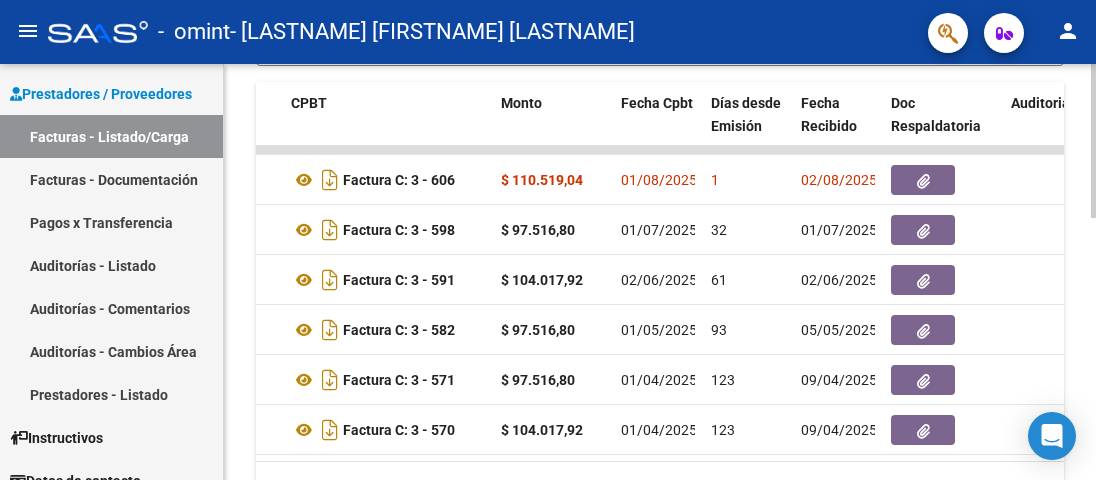 click on "Video tutorial   PRESTADORES -> Listado de CPBTs Emitidos por Prestadores / Proveedores (alt+q)   Cargar Comprobante
cloud_download  CSV  cloud_download  EXCEL  cloud_download  Estandar   Descarga Masiva
Filtros Id Area Area Todos Confirmado   Mostrar totalizadores   FILTROS DEL COMPROBANTE  Comprobante Tipo Comprobante Tipo Start date – End date Fec. Comprobante Desde / Hasta Días Emisión Desde(cant. días) Días Emisión Hasta(cant. días) CUIT / Razón Social Pto. Venta Nro. Comprobante Código SSS CAE Válido CAE Válido Todos Cargado Módulo Hosp. Todos Tiene facturacion Apócrifa Hospital Refes  FILTROS DE INTEGRACION  Período De Prestación Campos del Archivo de Rendición Devuelto x SSS (dr_envio) Todos Rendido x SSS (dr_envio) Tipo de Registro Tipo de Registro Período Presentación Período Presentación Campos del Legajo Asociado (preaprobación) Afiliado Legajo (cuil/nombre) Todos Solo facturas preaprobadas  MAS FILTROS  Todos Con Doc. Respaldatoria Todos Con Trazabilidad Todos – – 1" 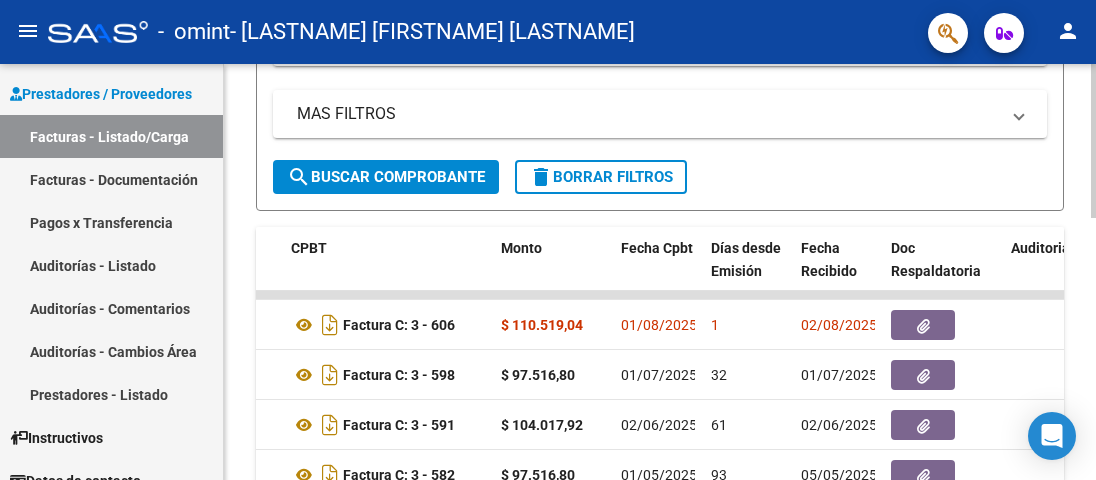 scroll, scrollTop: 500, scrollLeft: 0, axis: vertical 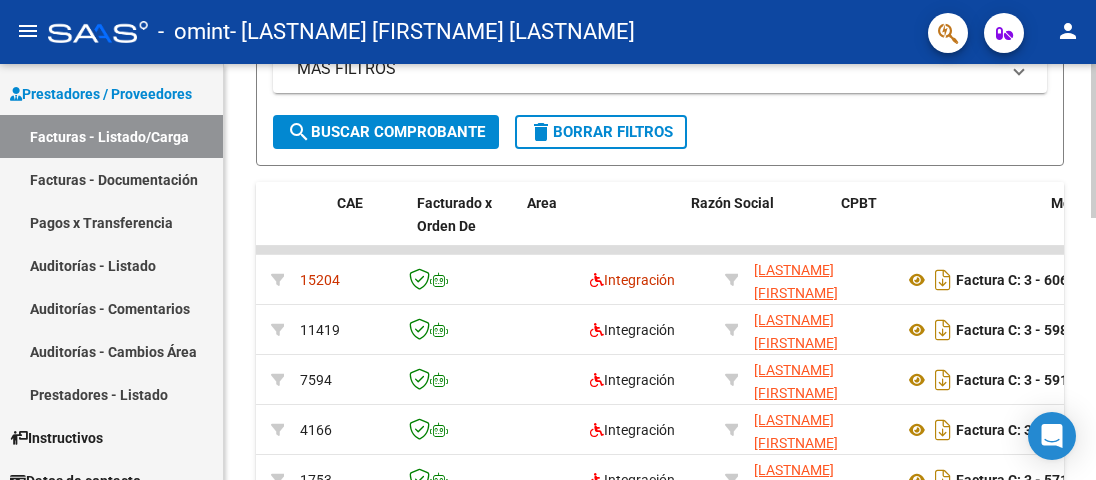 drag, startPoint x: 472, startPoint y: 273, endPoint x: 233, endPoint y: 276, distance: 239.01883 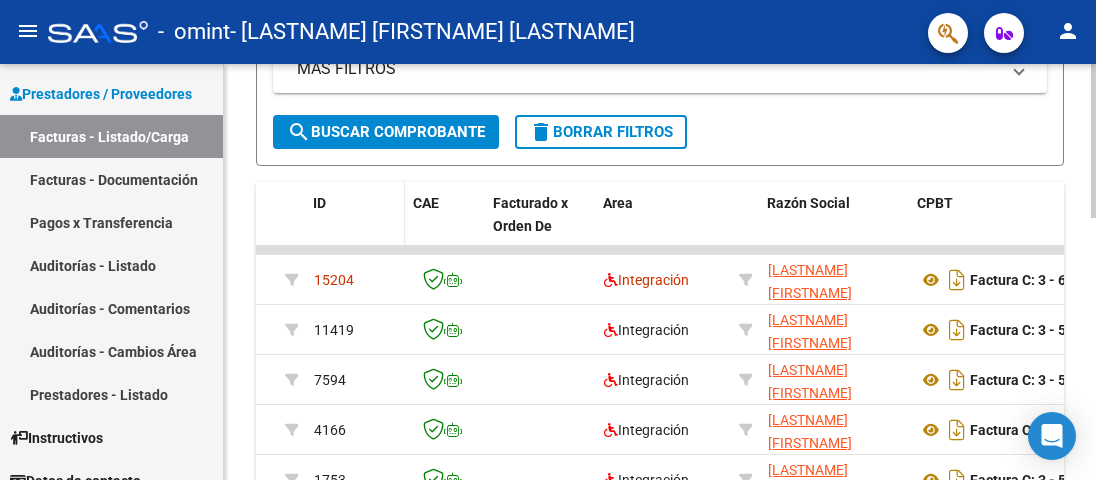 click on "ID" 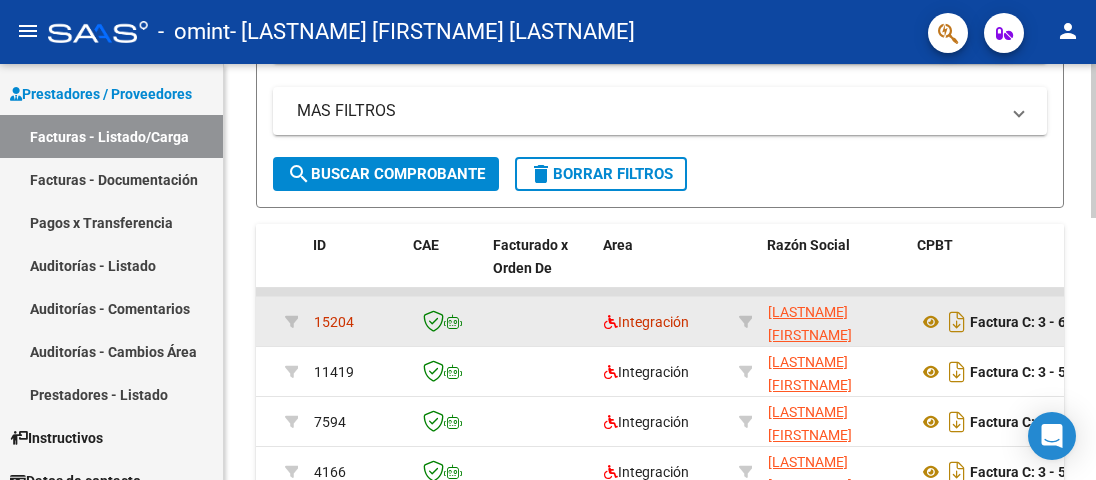 scroll, scrollTop: 400, scrollLeft: 0, axis: vertical 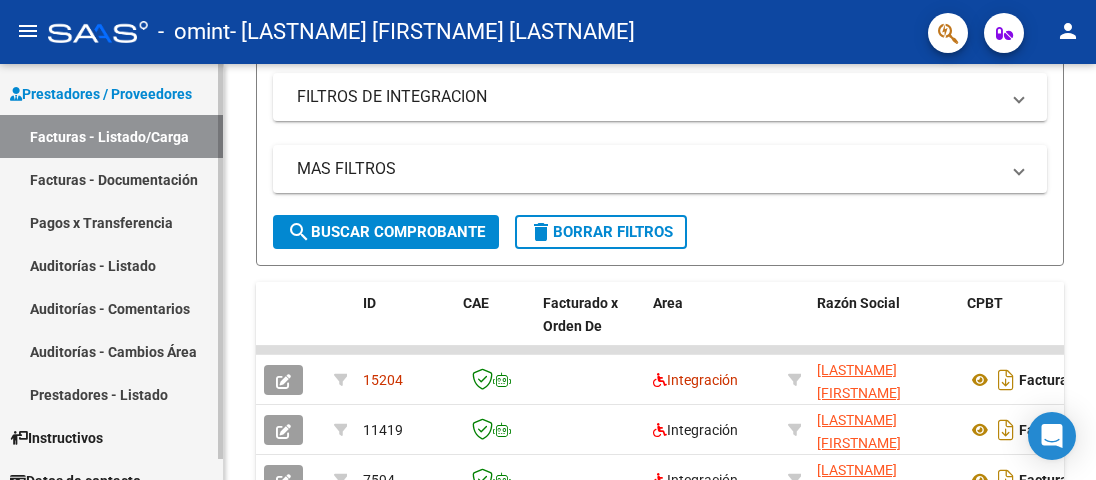 drag, startPoint x: 412, startPoint y: 375, endPoint x: 198, endPoint y: 375, distance: 214 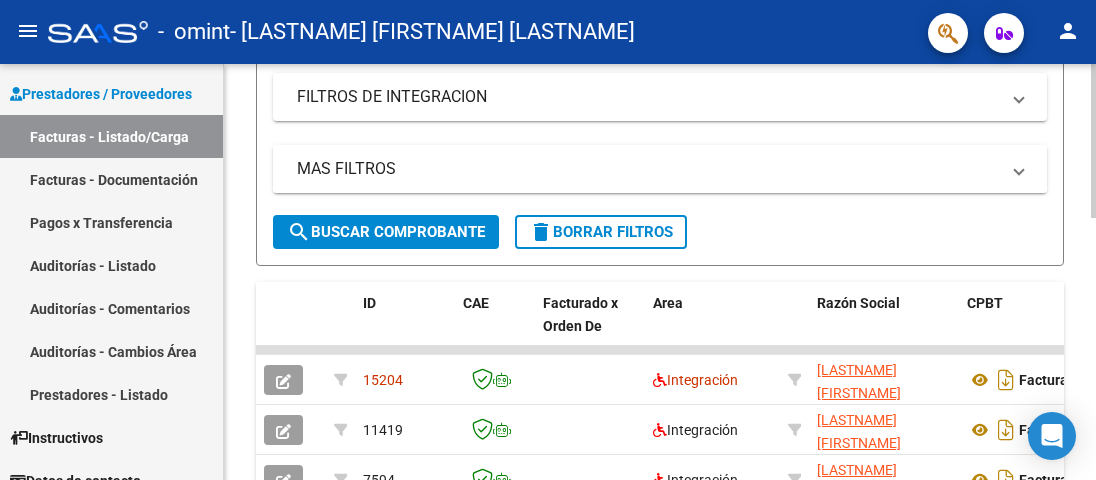 click on "MAS FILTROS" at bounding box center (660, 169) 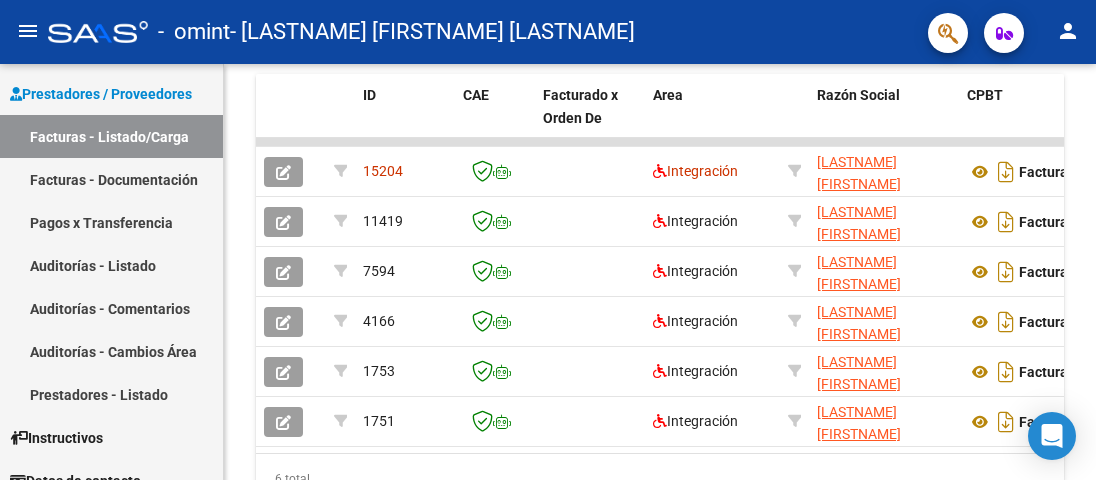 scroll, scrollTop: 849, scrollLeft: 0, axis: vertical 